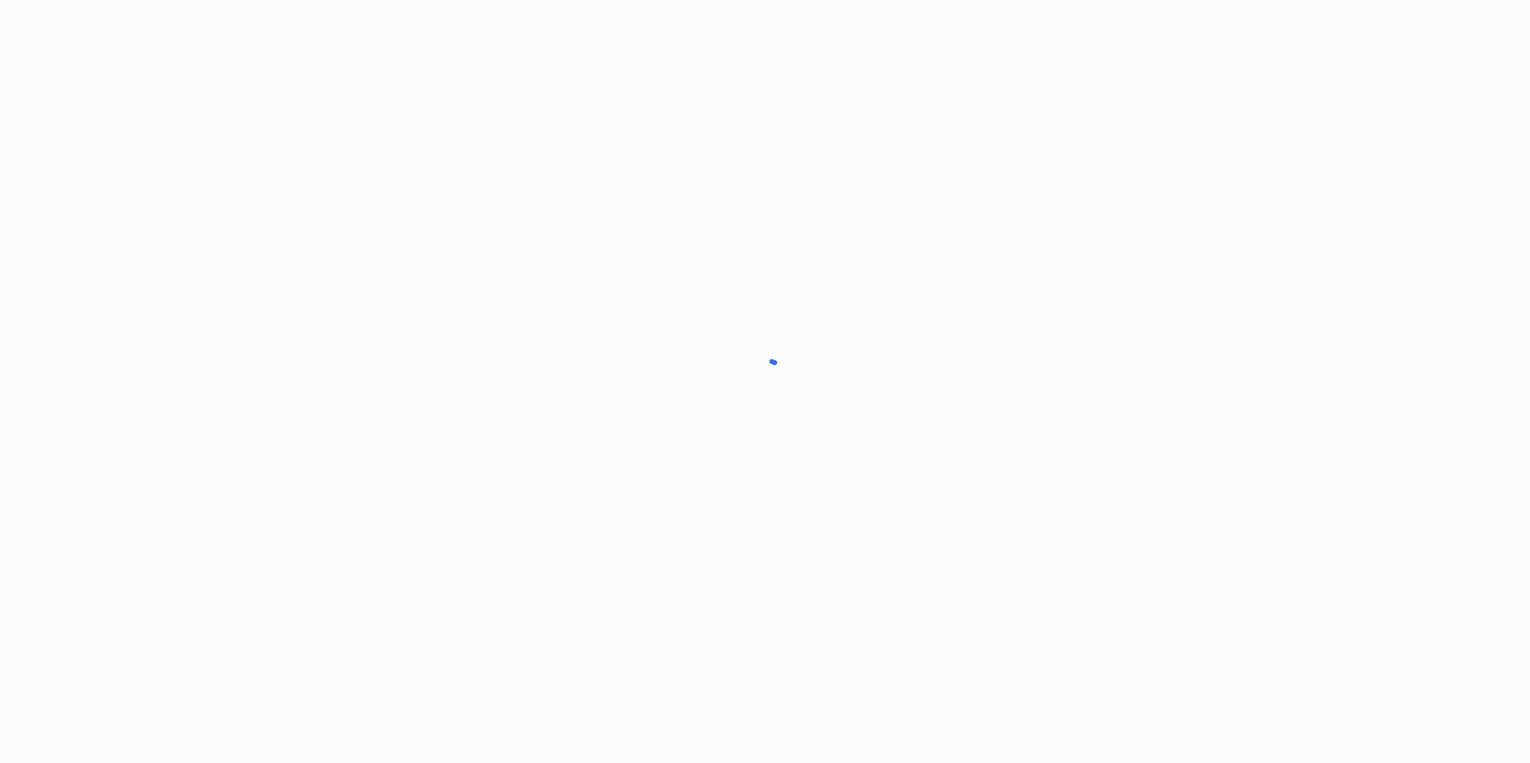 scroll, scrollTop: 0, scrollLeft: 0, axis: both 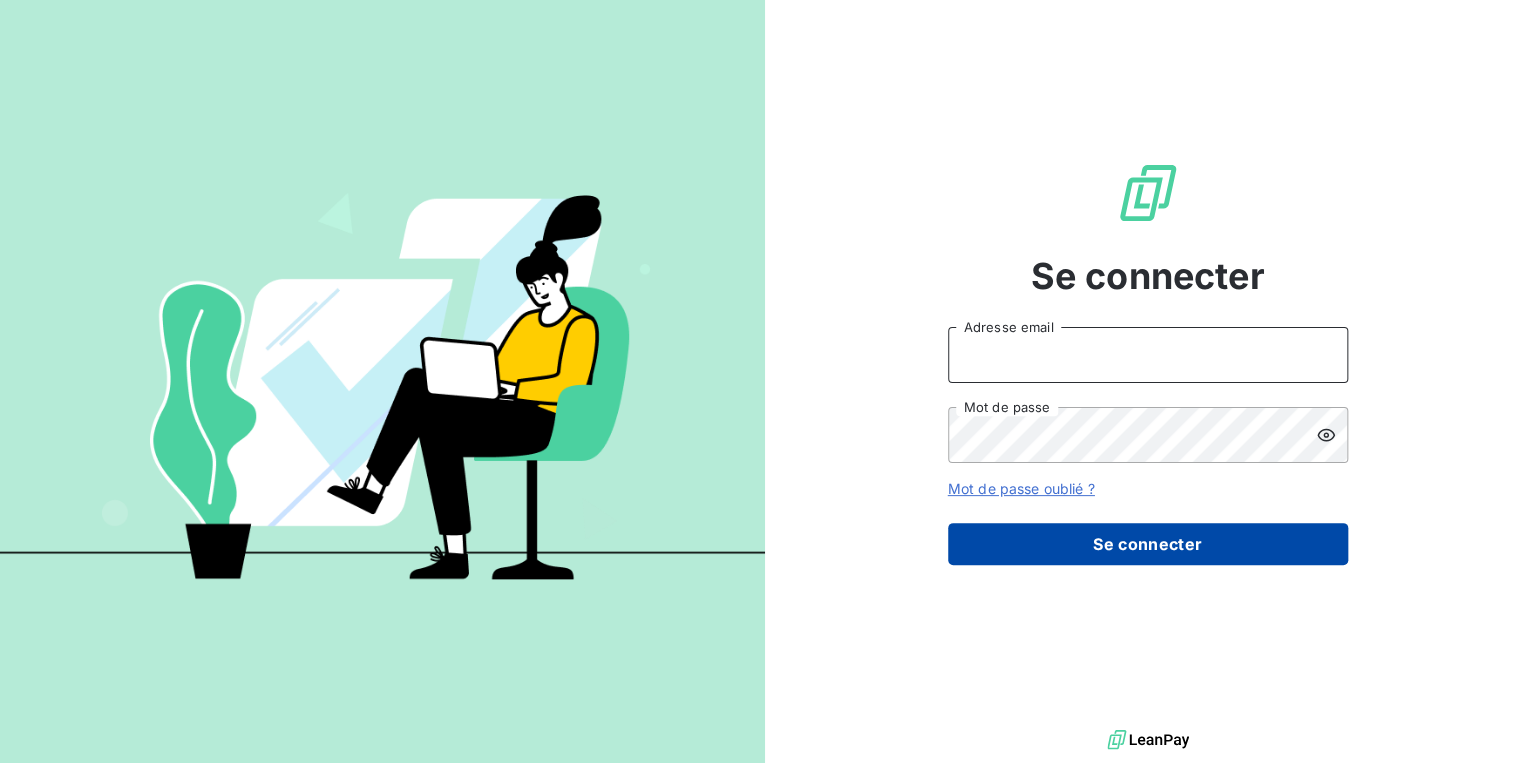 type on "compta.client@example.com" 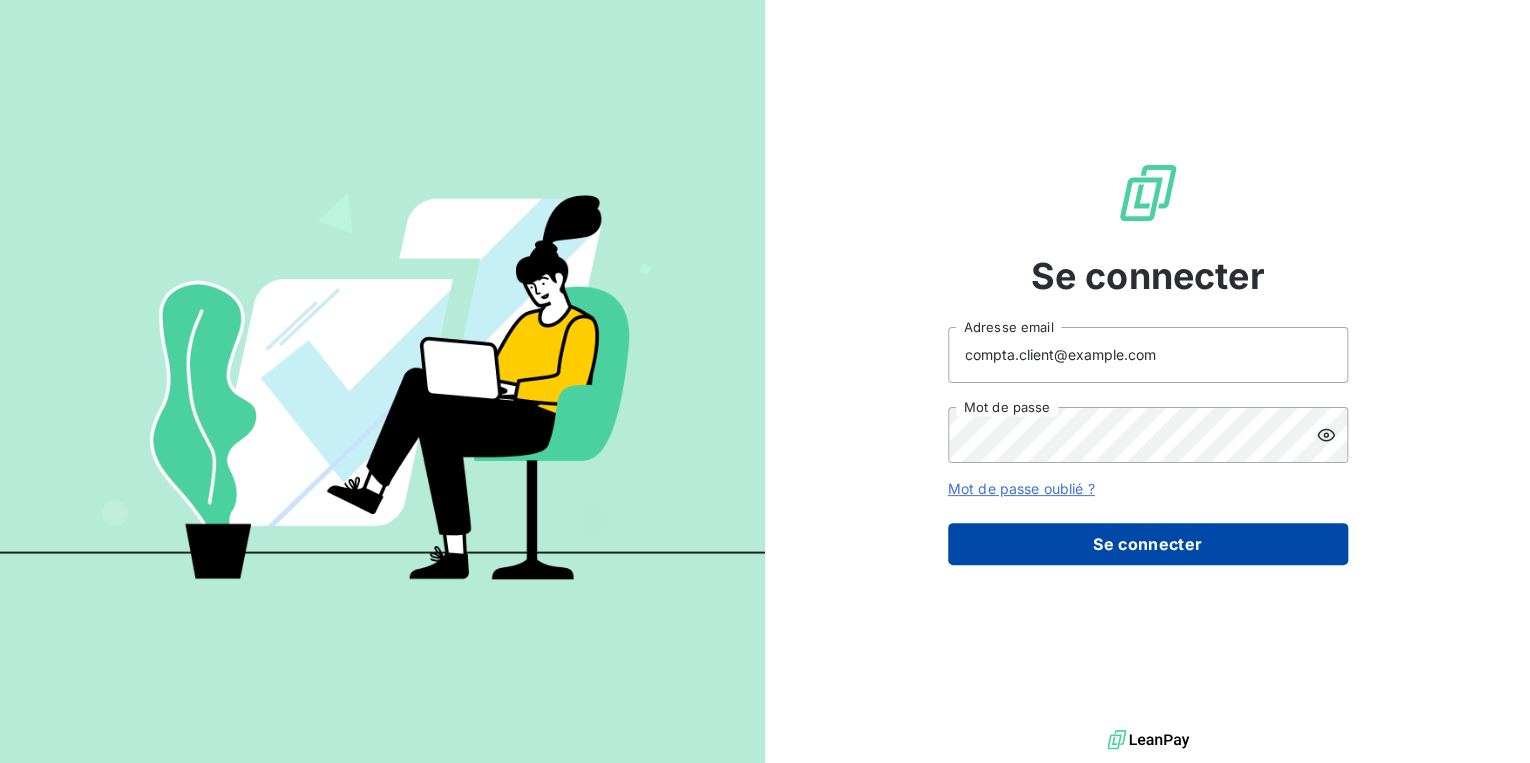 click on "Se connecter" at bounding box center [1148, 544] 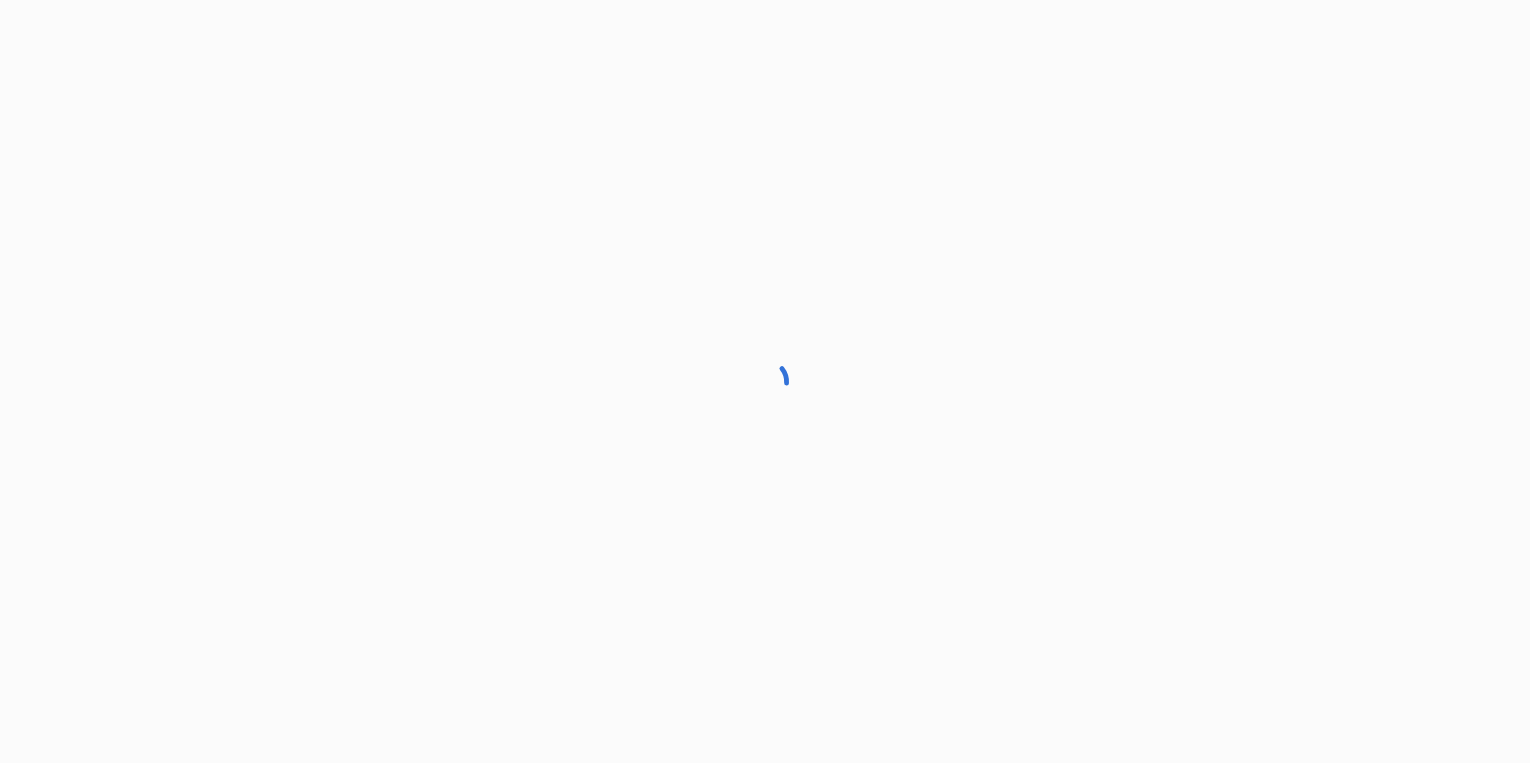 scroll, scrollTop: 0, scrollLeft: 0, axis: both 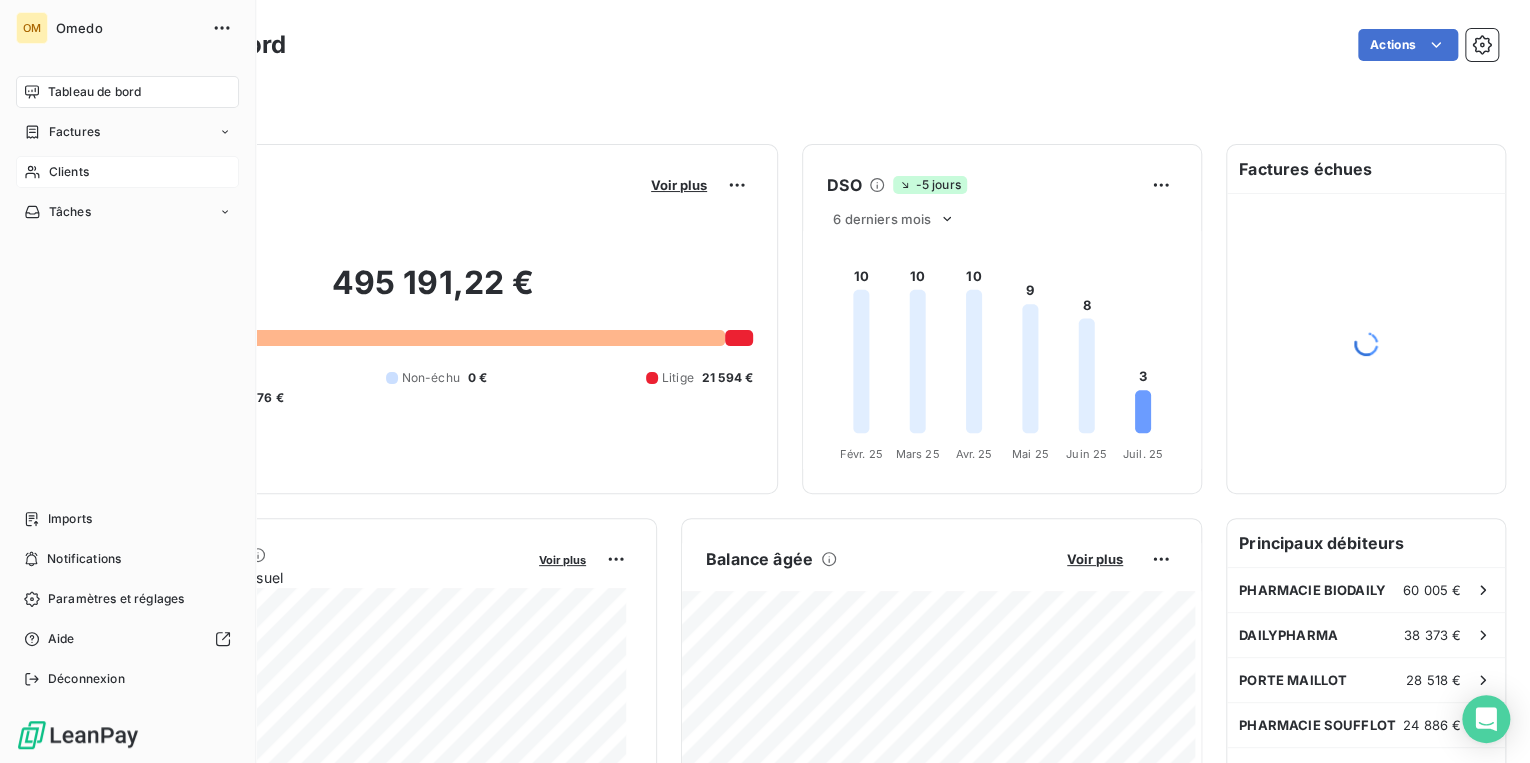 click at bounding box center [32, 172] 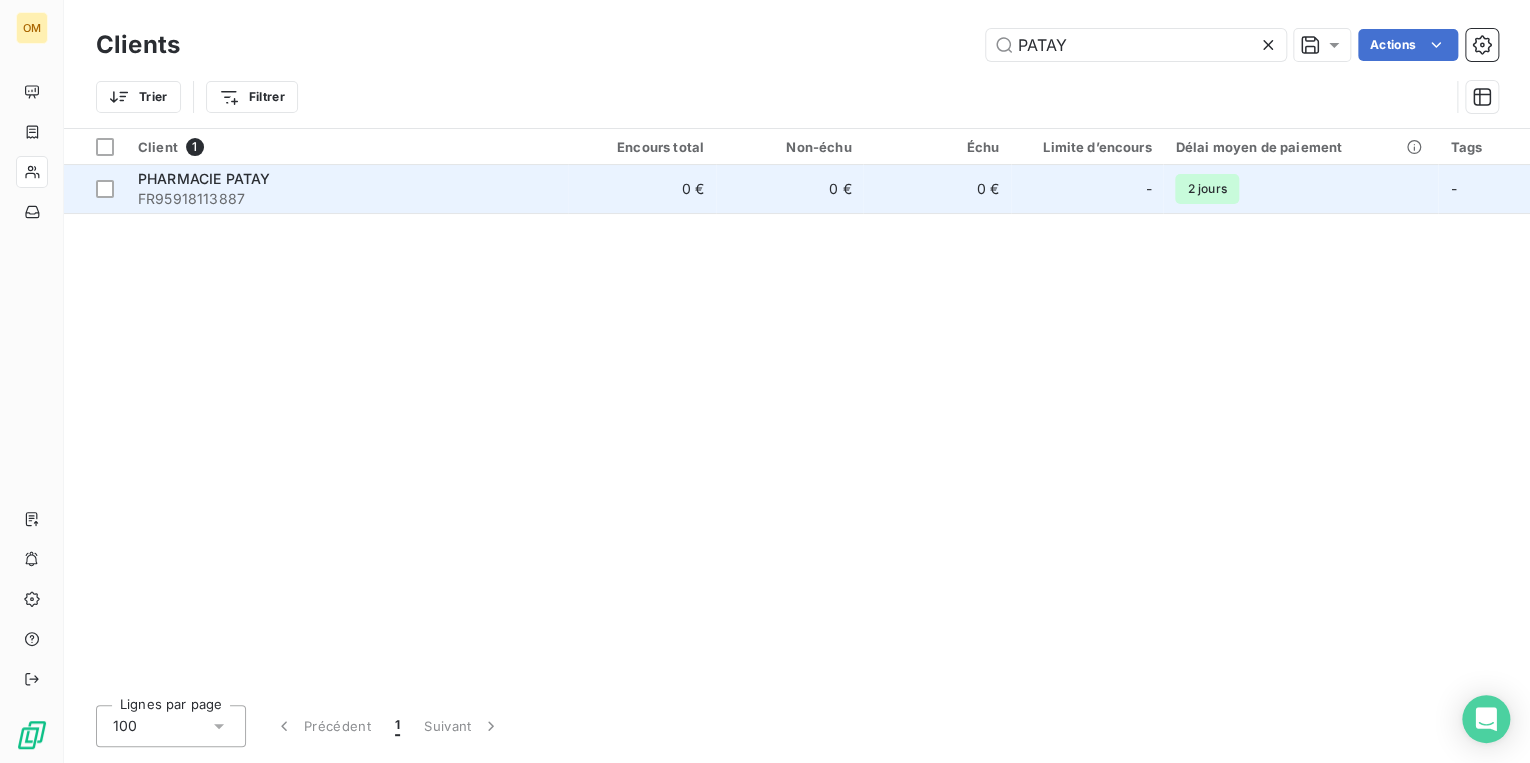 type on "PATAY" 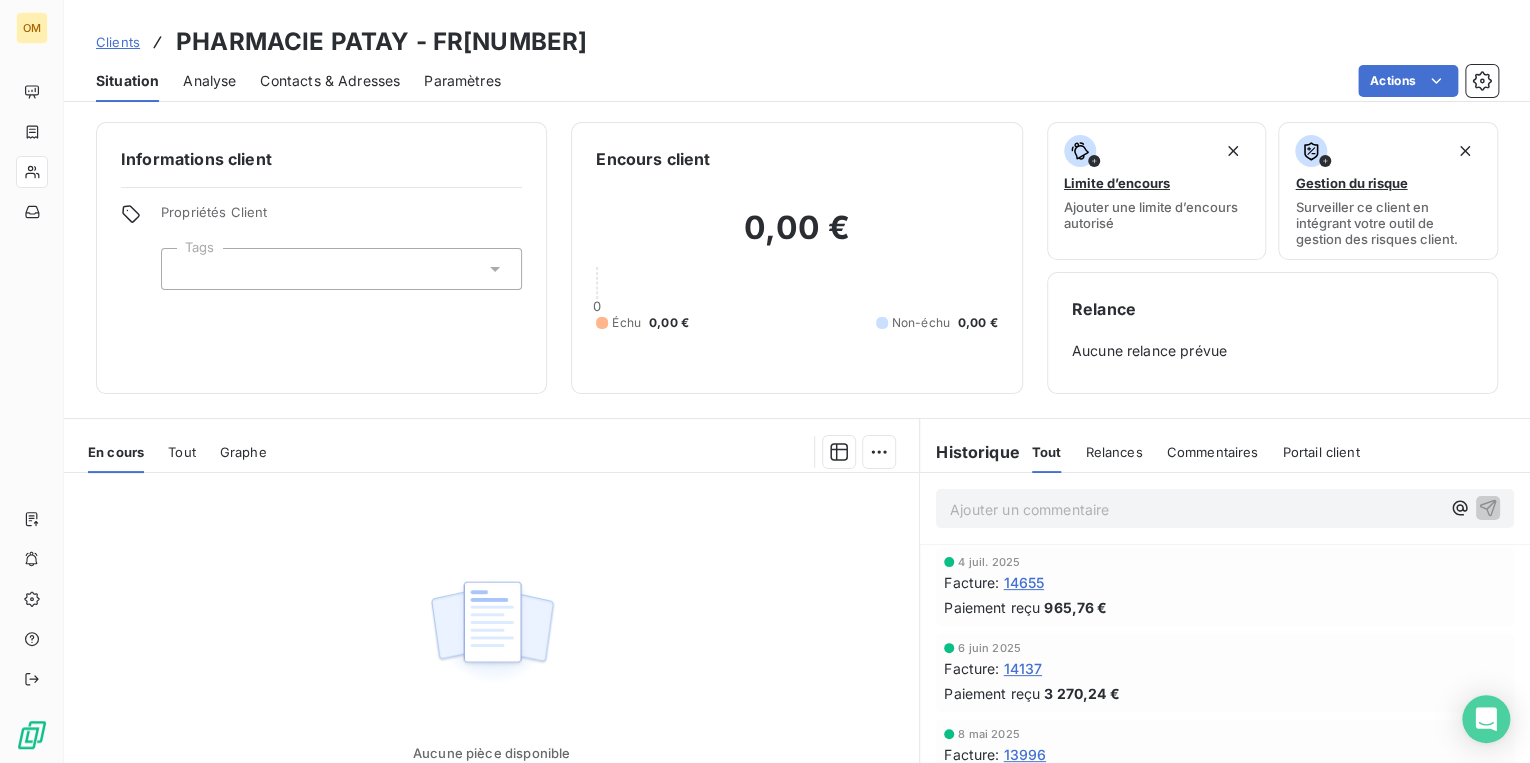 click on "Facture  :" at bounding box center (971, 582) 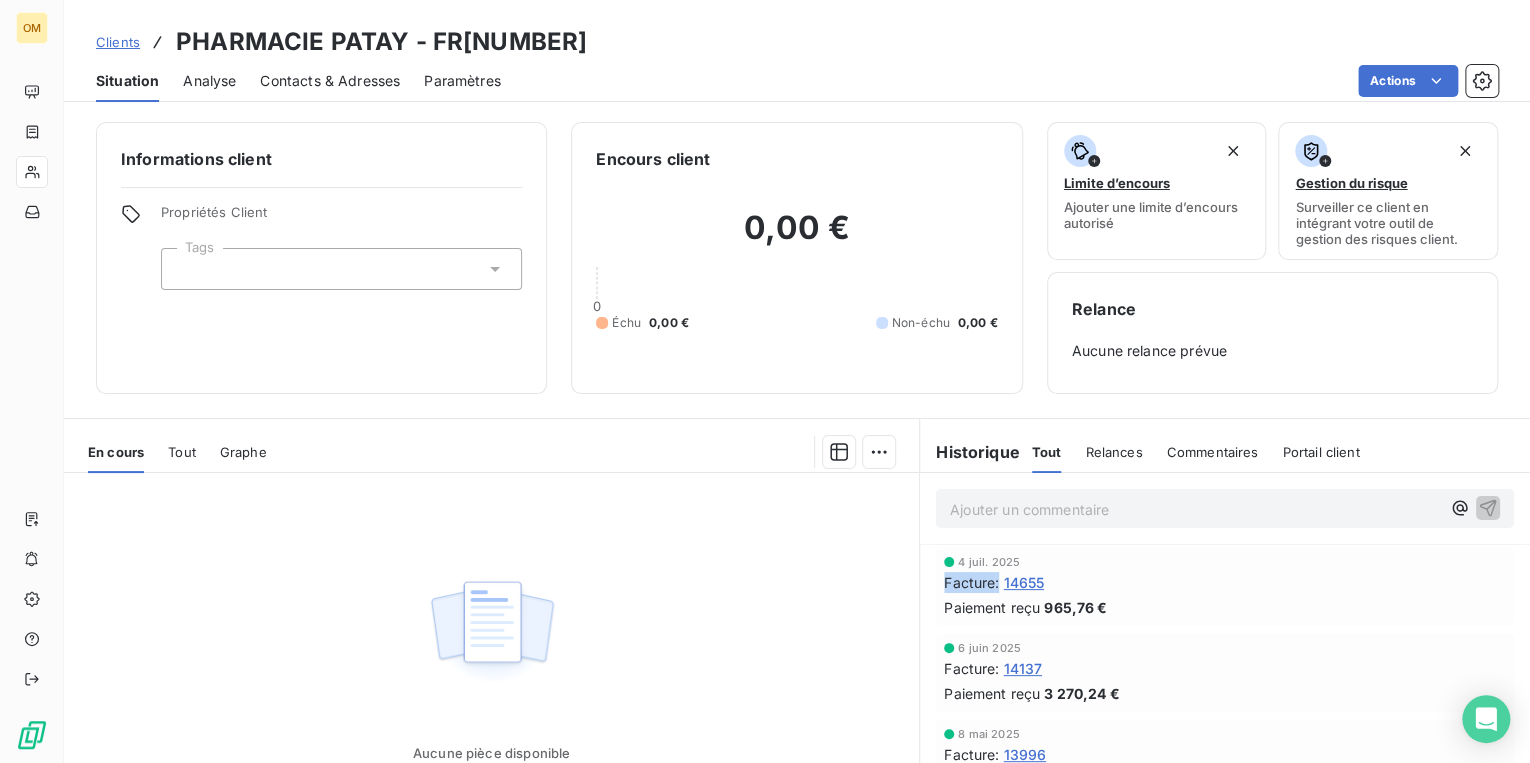 click on "Facture  :" at bounding box center [971, 582] 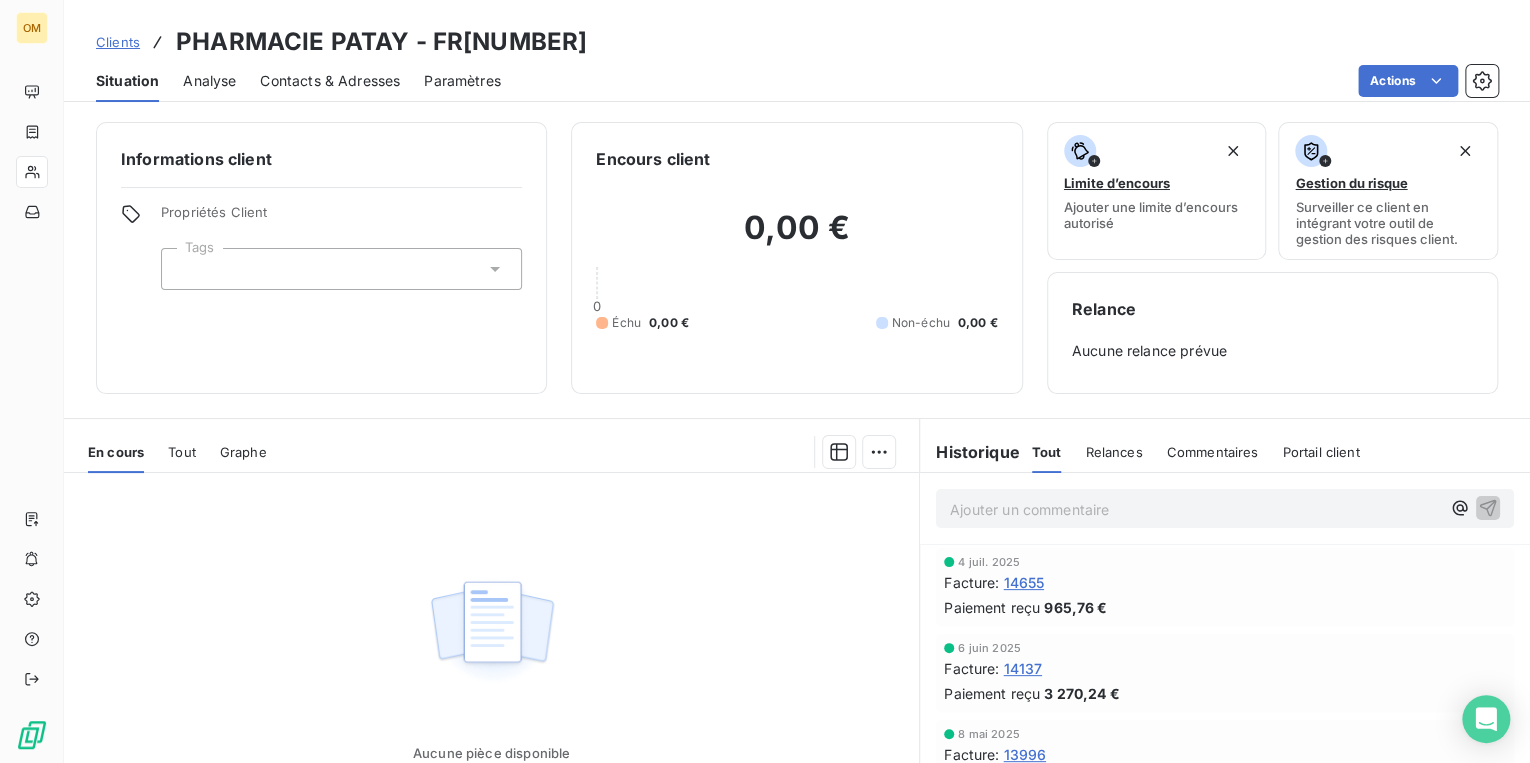 drag, startPoint x: 966, startPoint y: 573, endPoint x: 1055, endPoint y: 600, distance: 93.00538 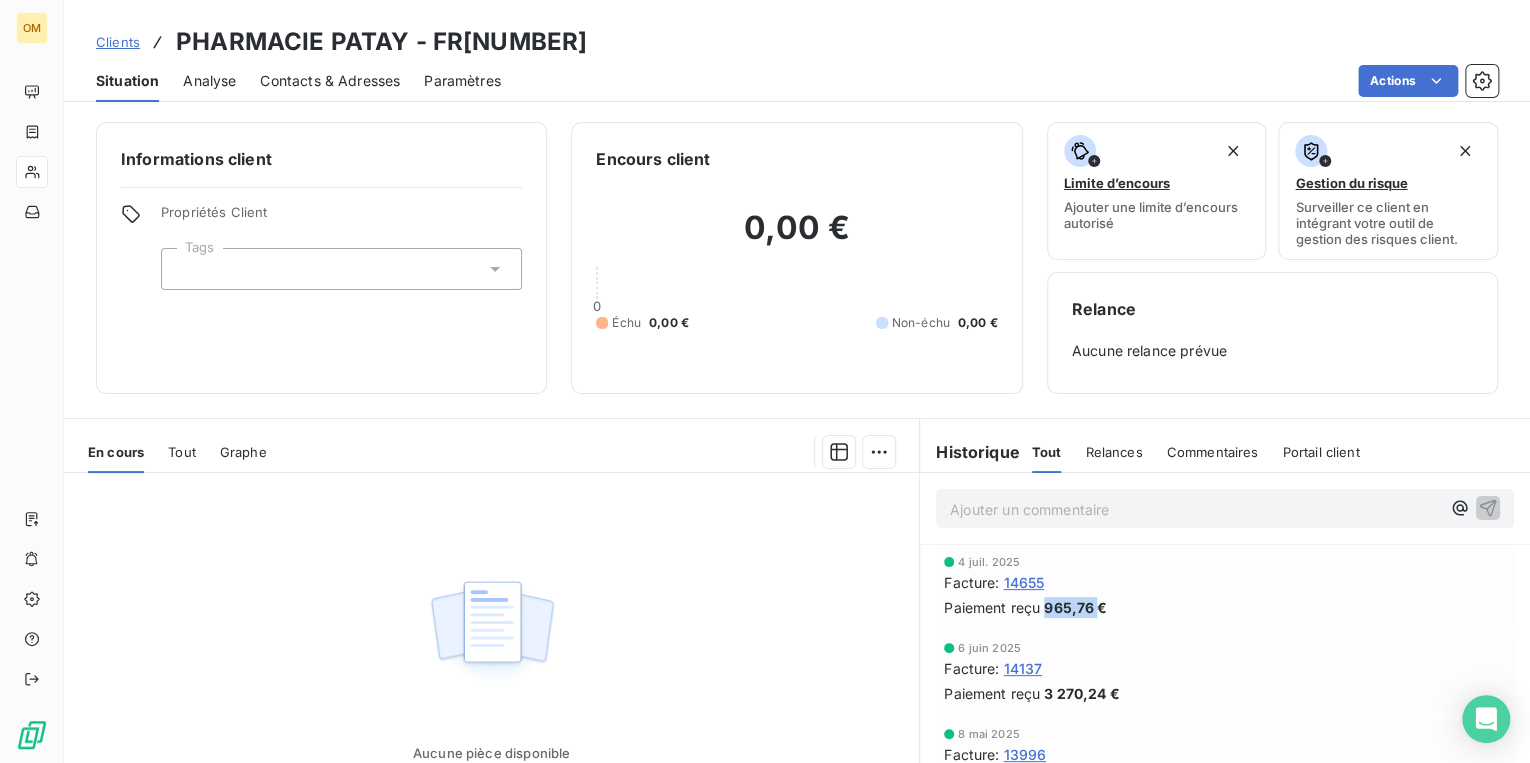 click on "965,76 €" at bounding box center (1075, 607) 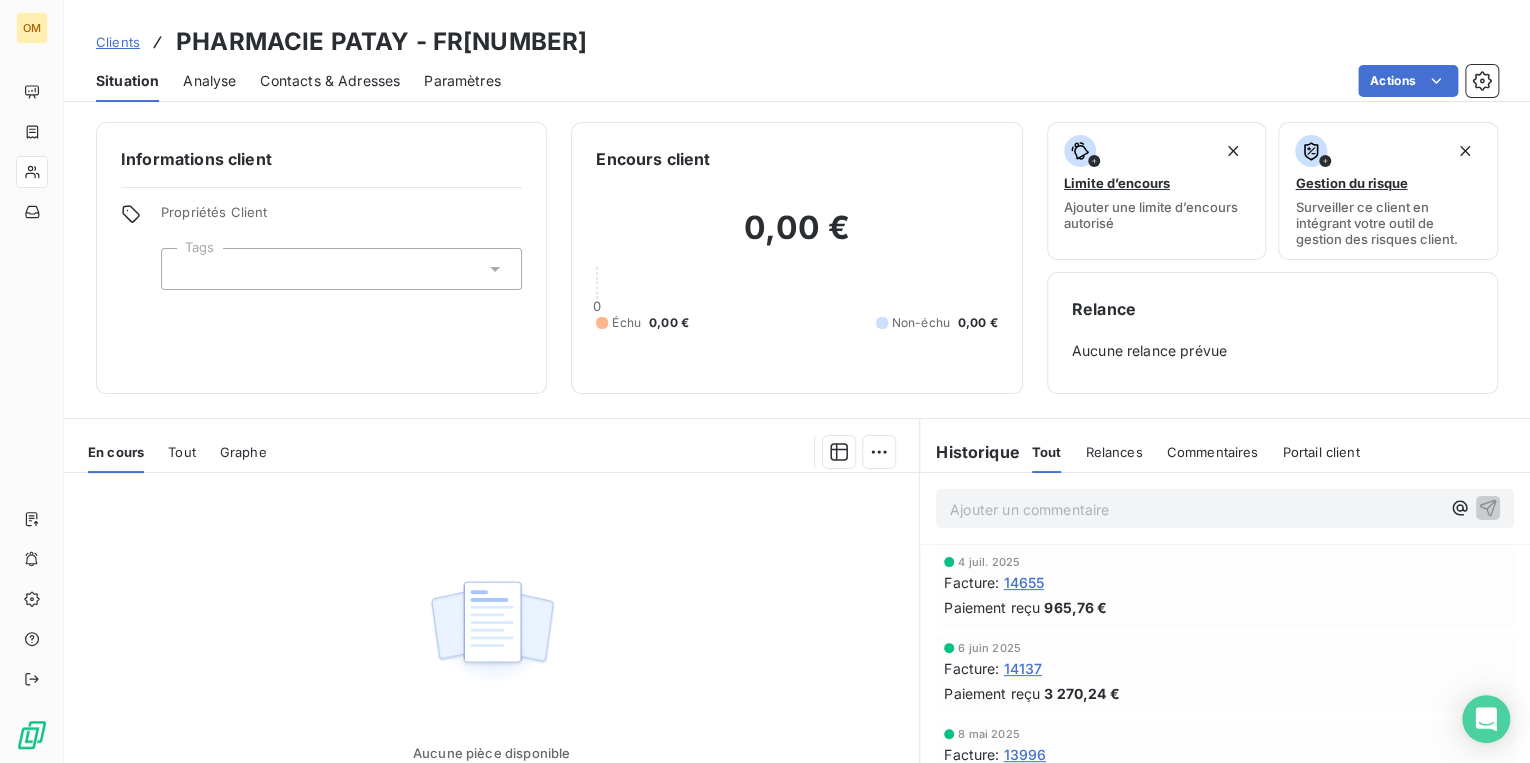 drag, startPoint x: 1055, startPoint y: 600, endPoint x: 1018, endPoint y: 574, distance: 45.221676 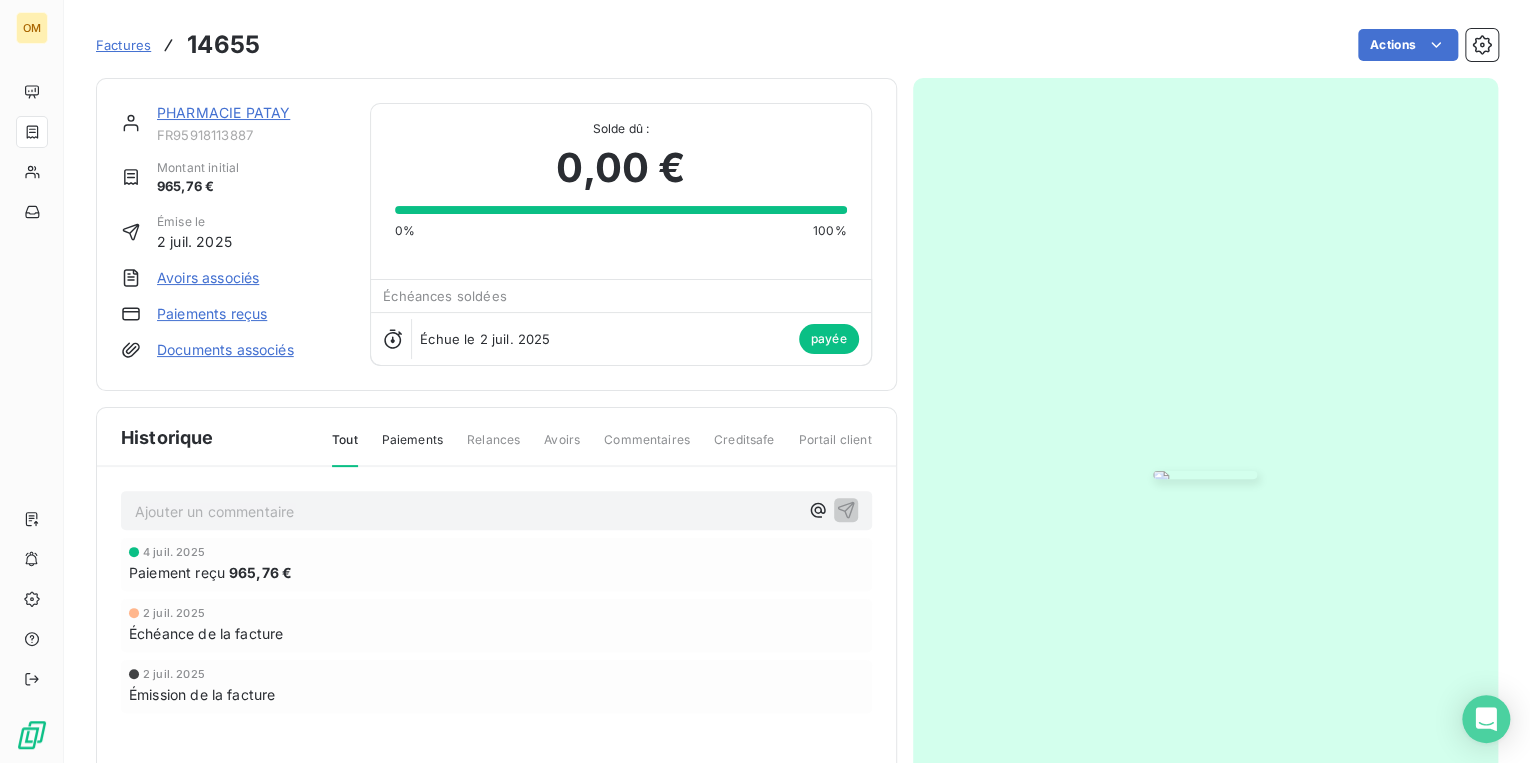 click at bounding box center [1205, 475] 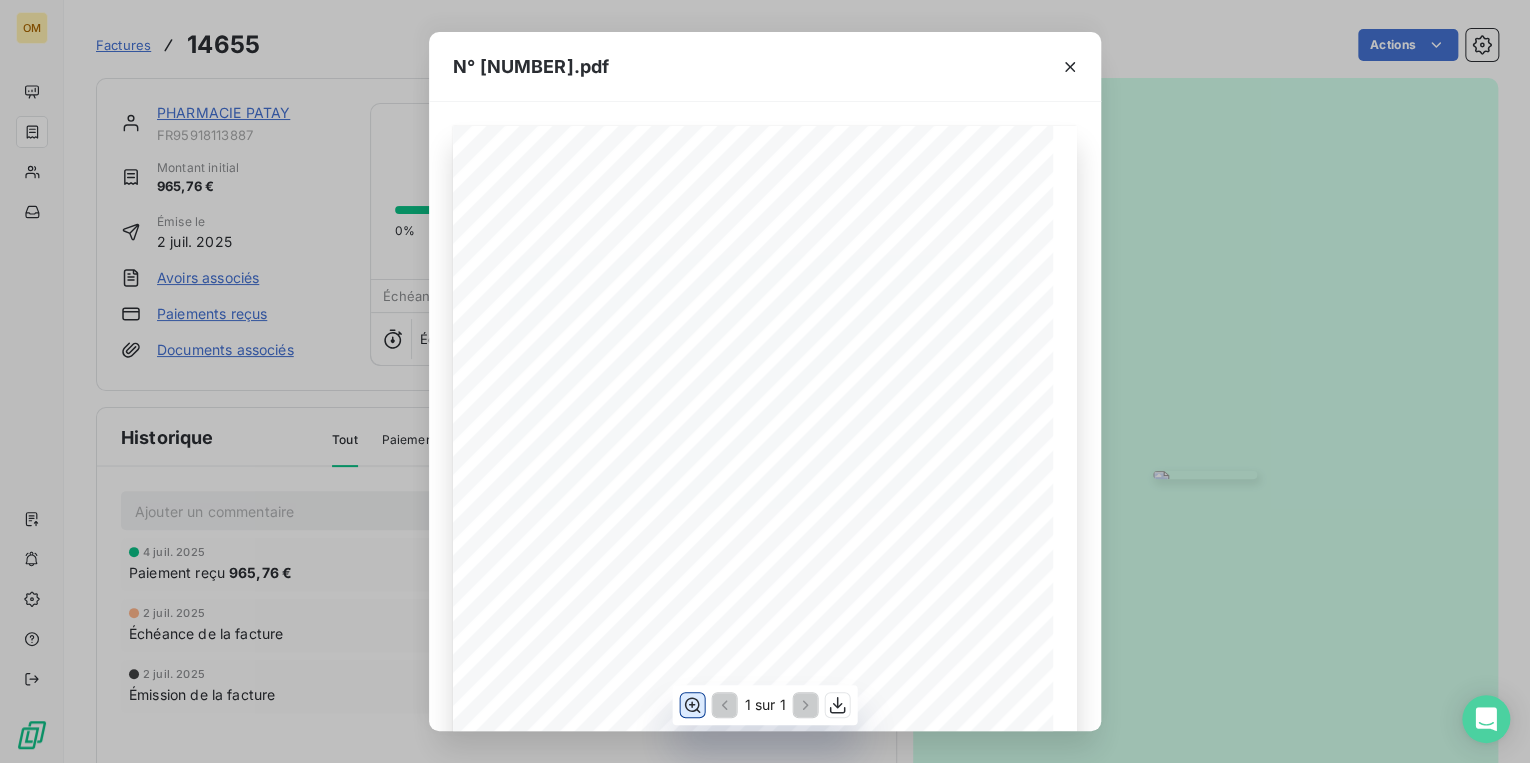 click at bounding box center [693, 704] 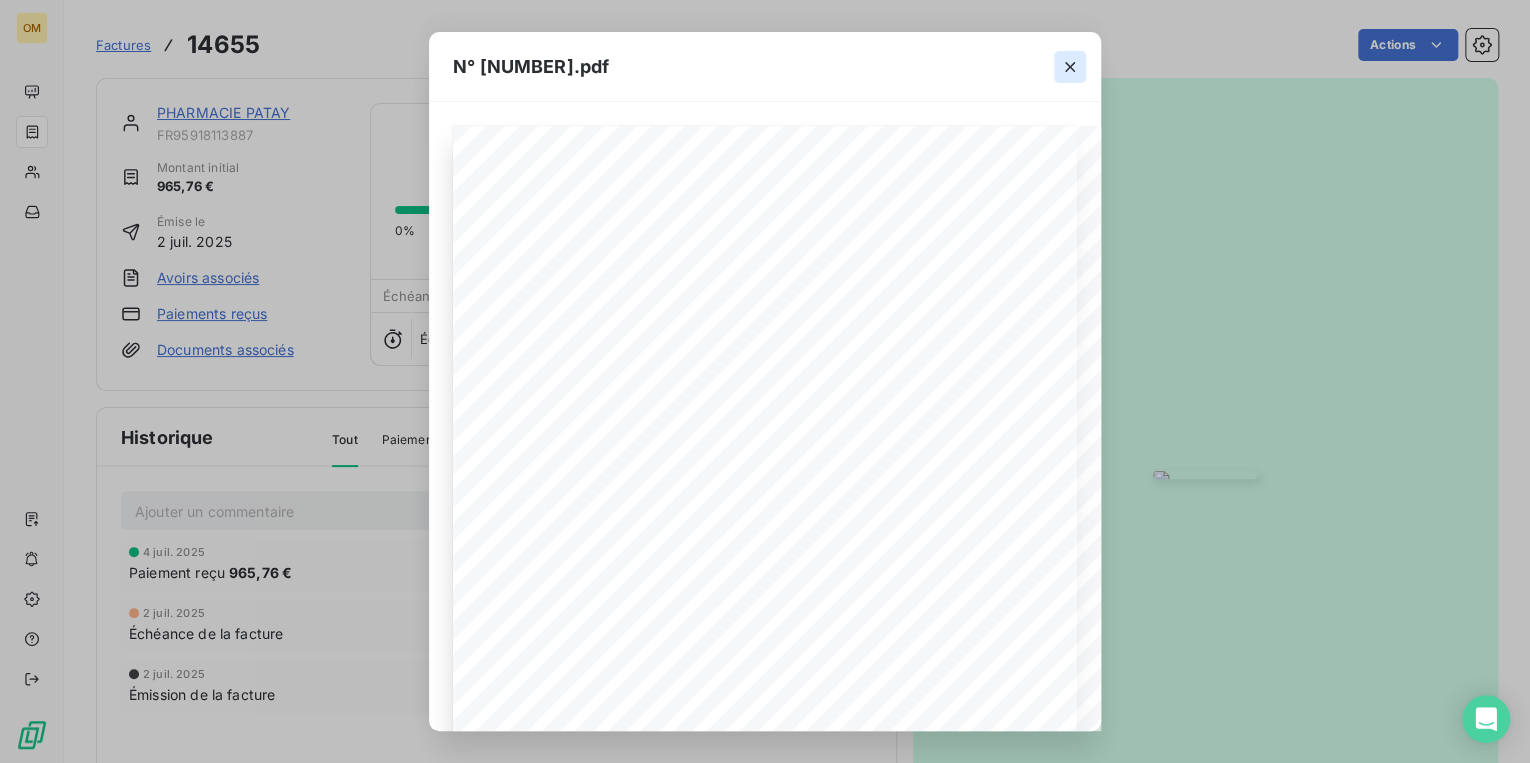 click at bounding box center [1070, 67] 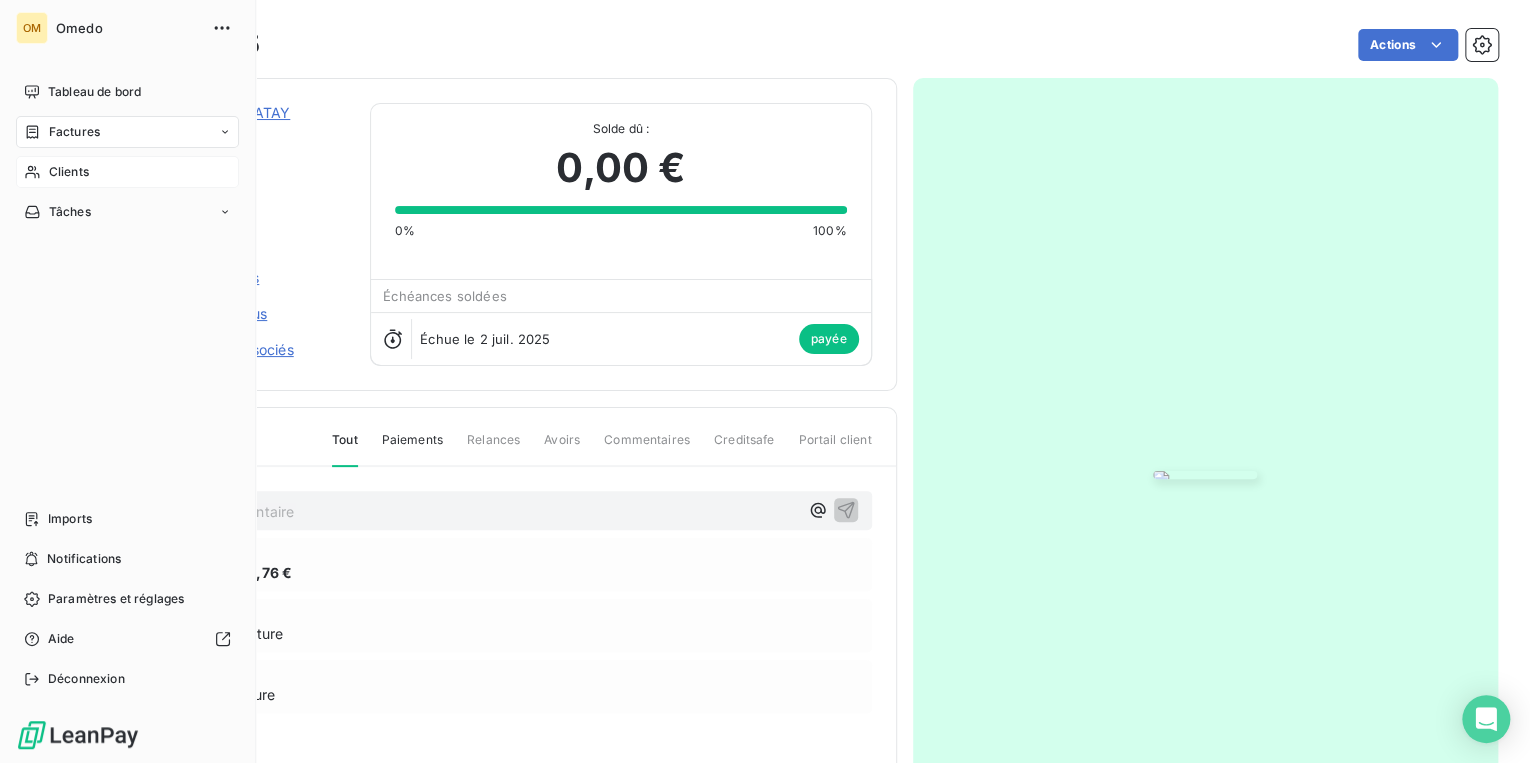 click on "Clients" at bounding box center [69, 172] 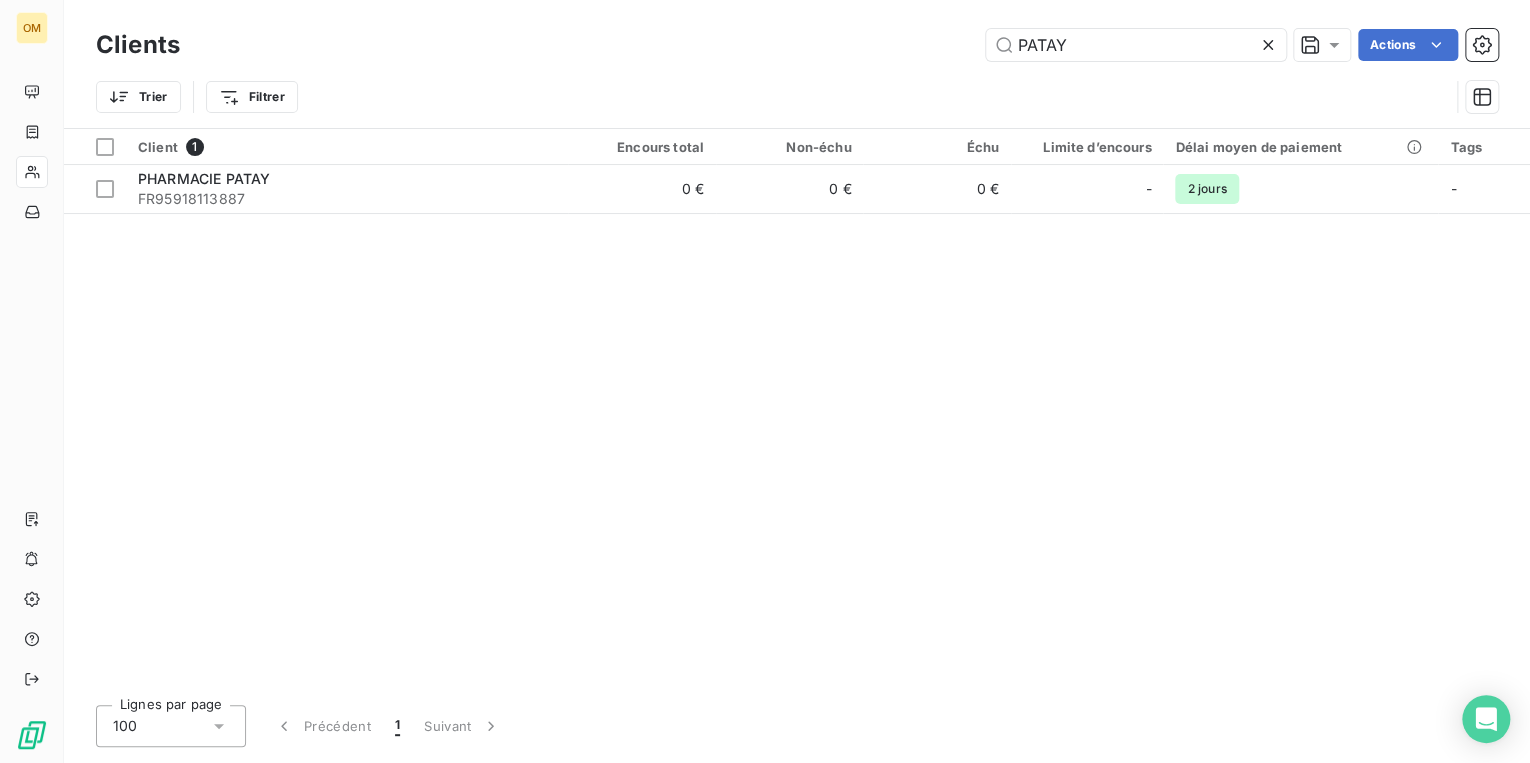 drag, startPoint x: 1104, startPoint y: 44, endPoint x: 781, endPoint y: 125, distance: 333.0015 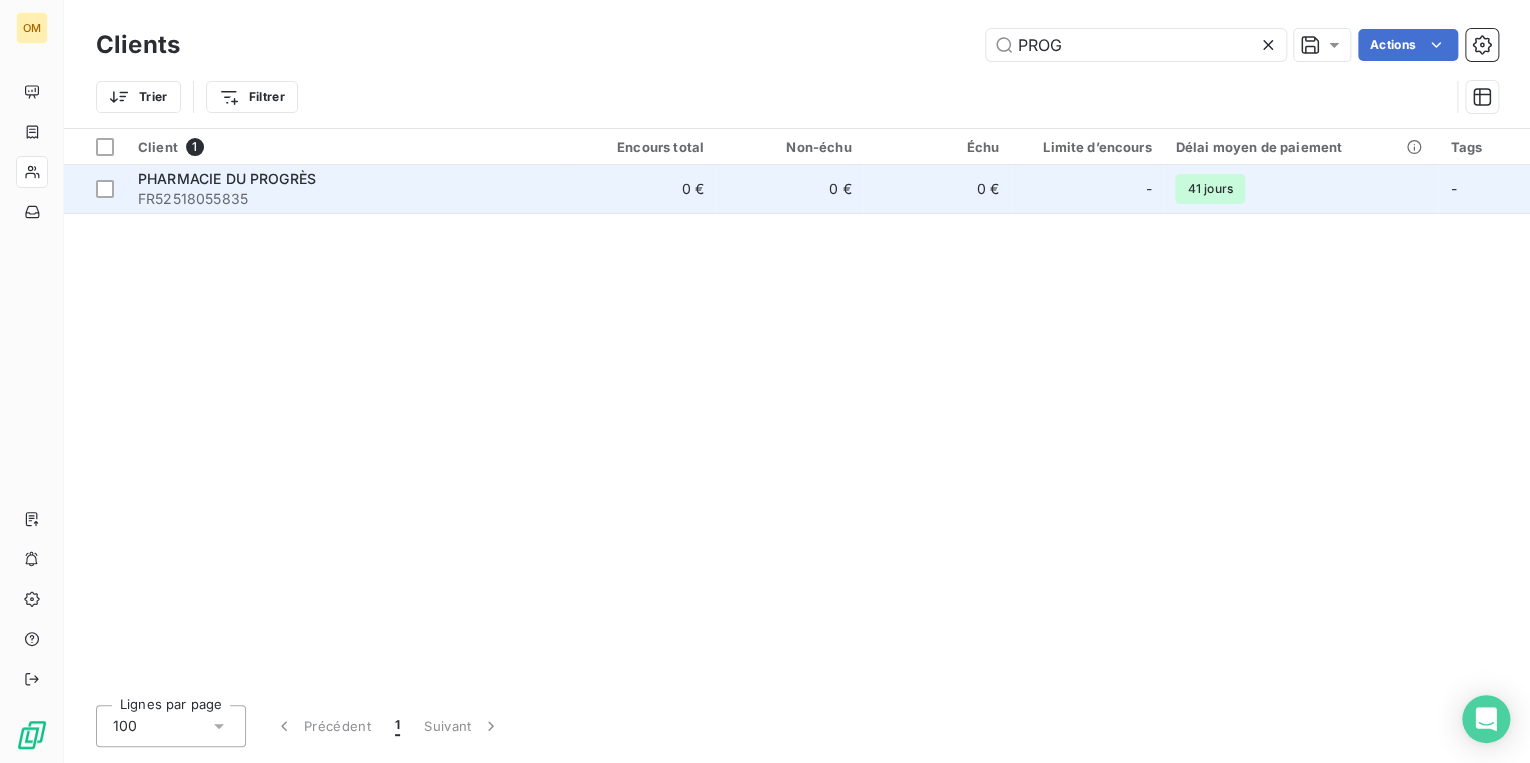 type on "PROG" 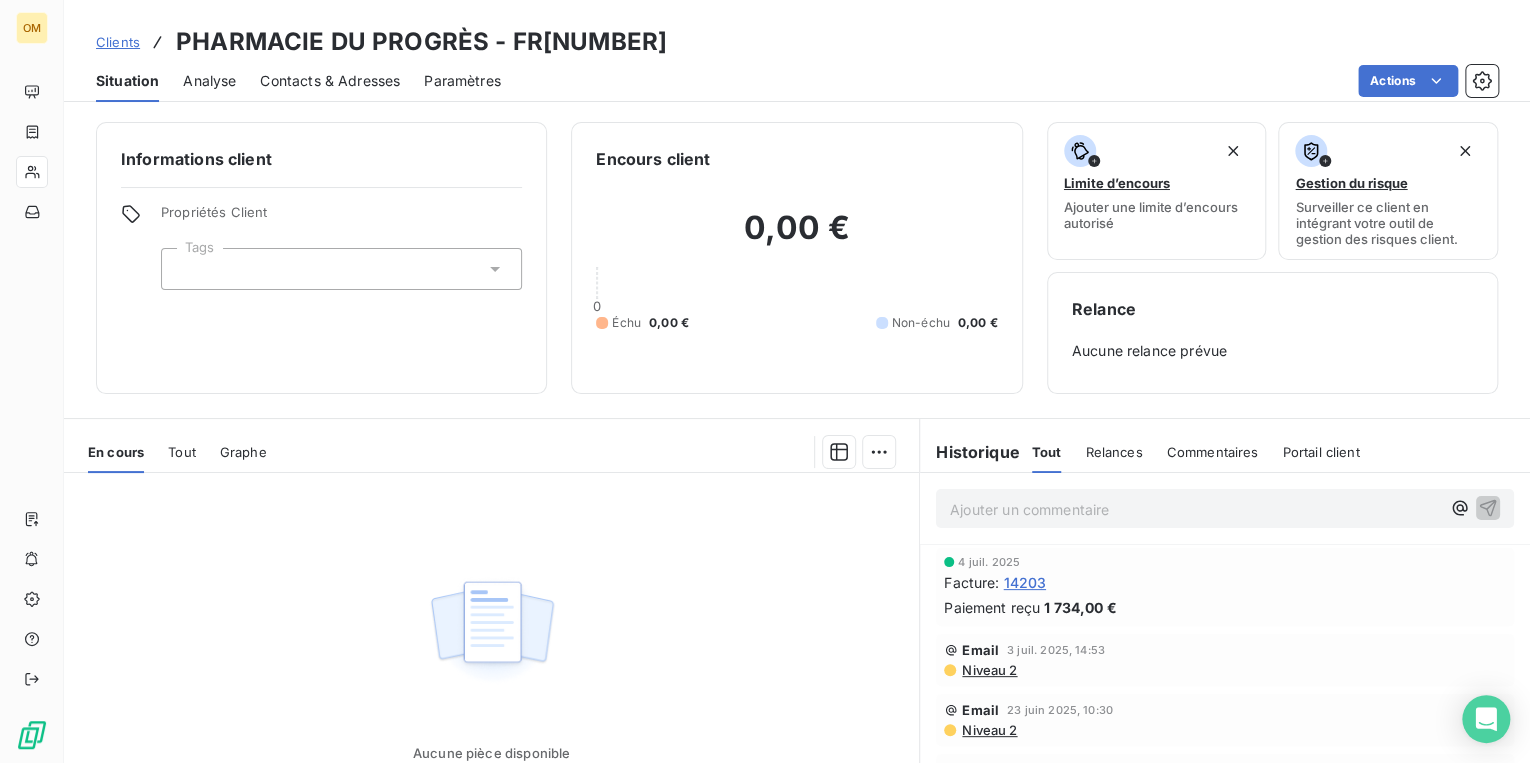 click on "14203" at bounding box center [1024, 582] 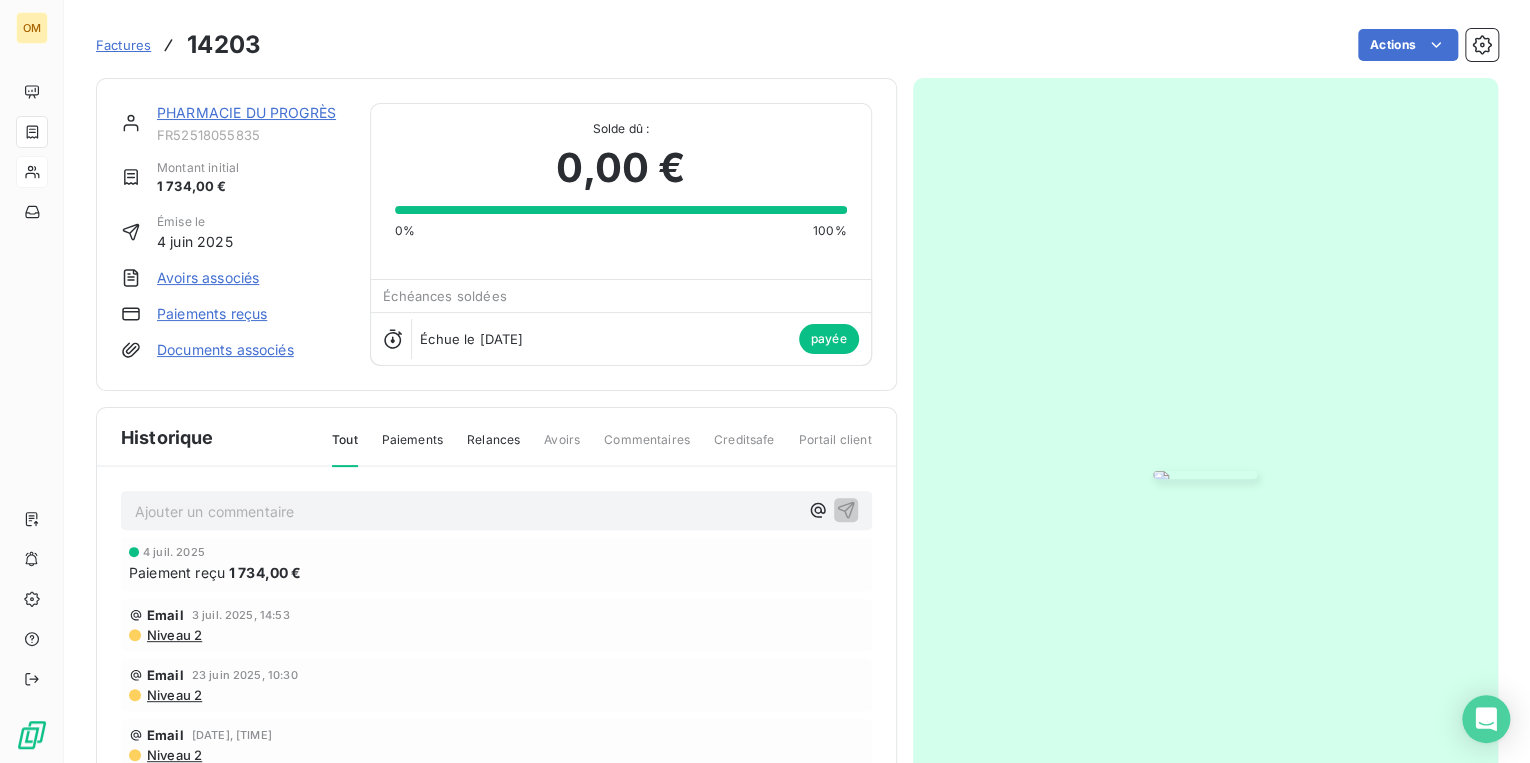 click at bounding box center [1205, 475] 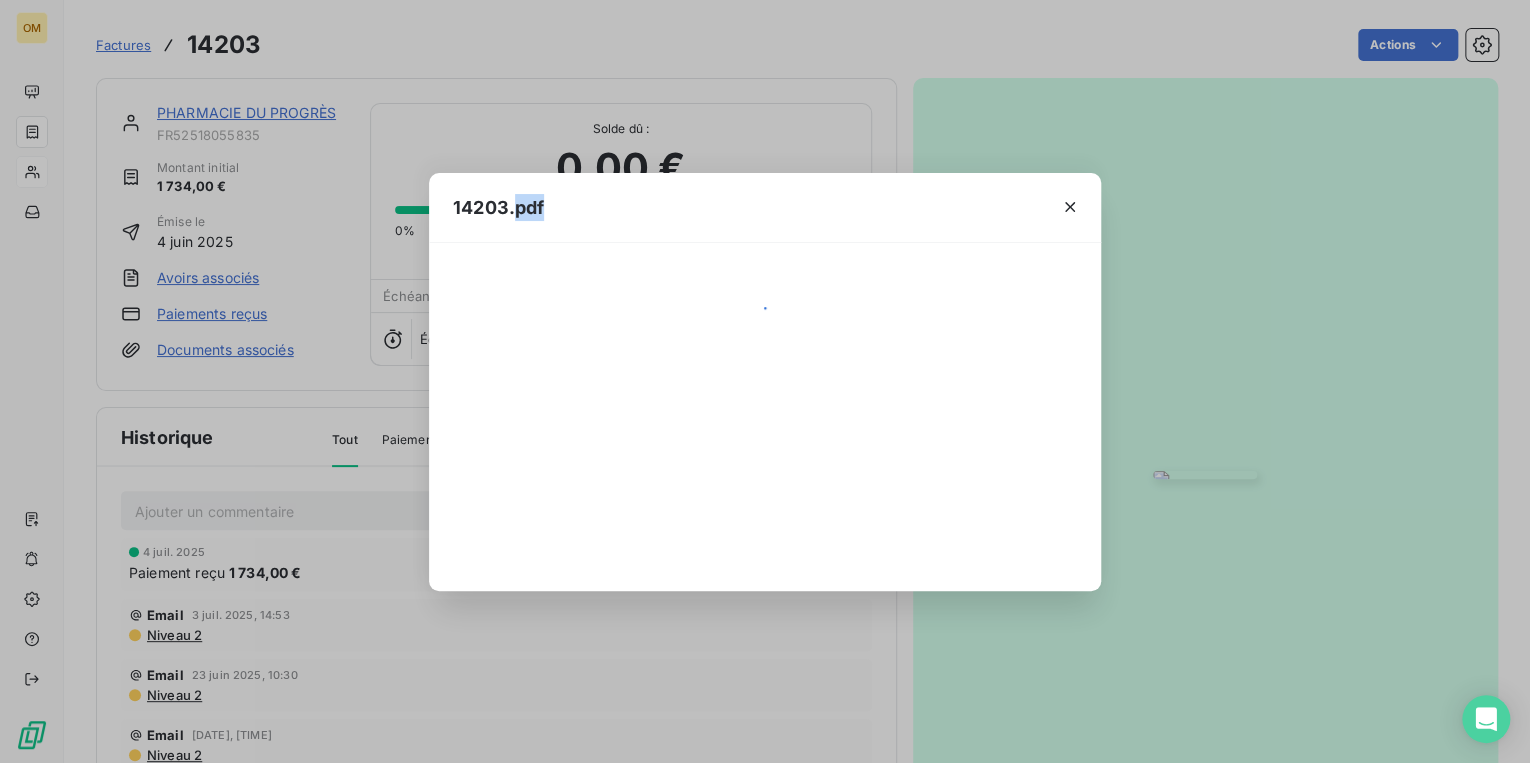 click on "14203.pdf" at bounding box center [765, 381] 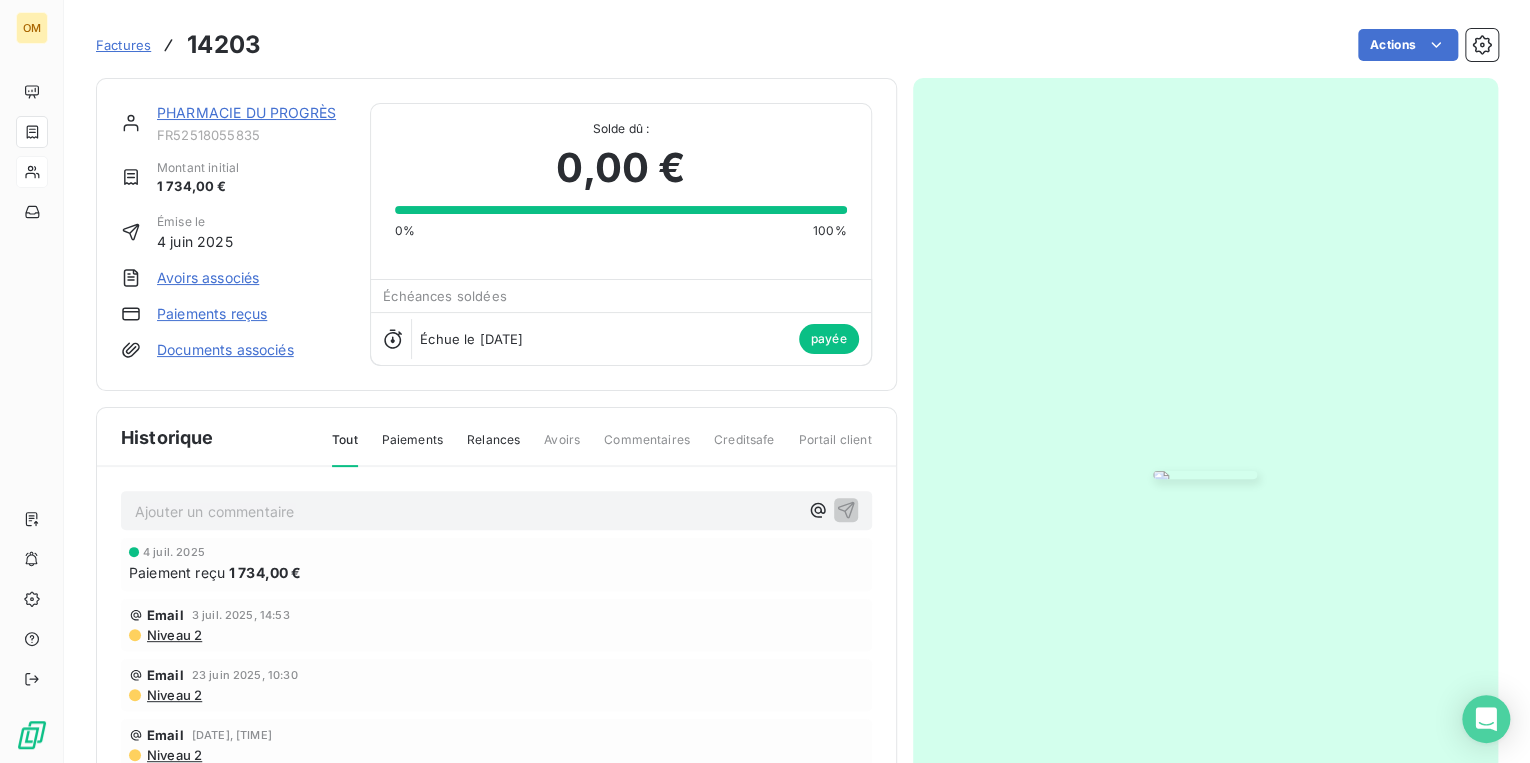 click at bounding box center (1205, 475) 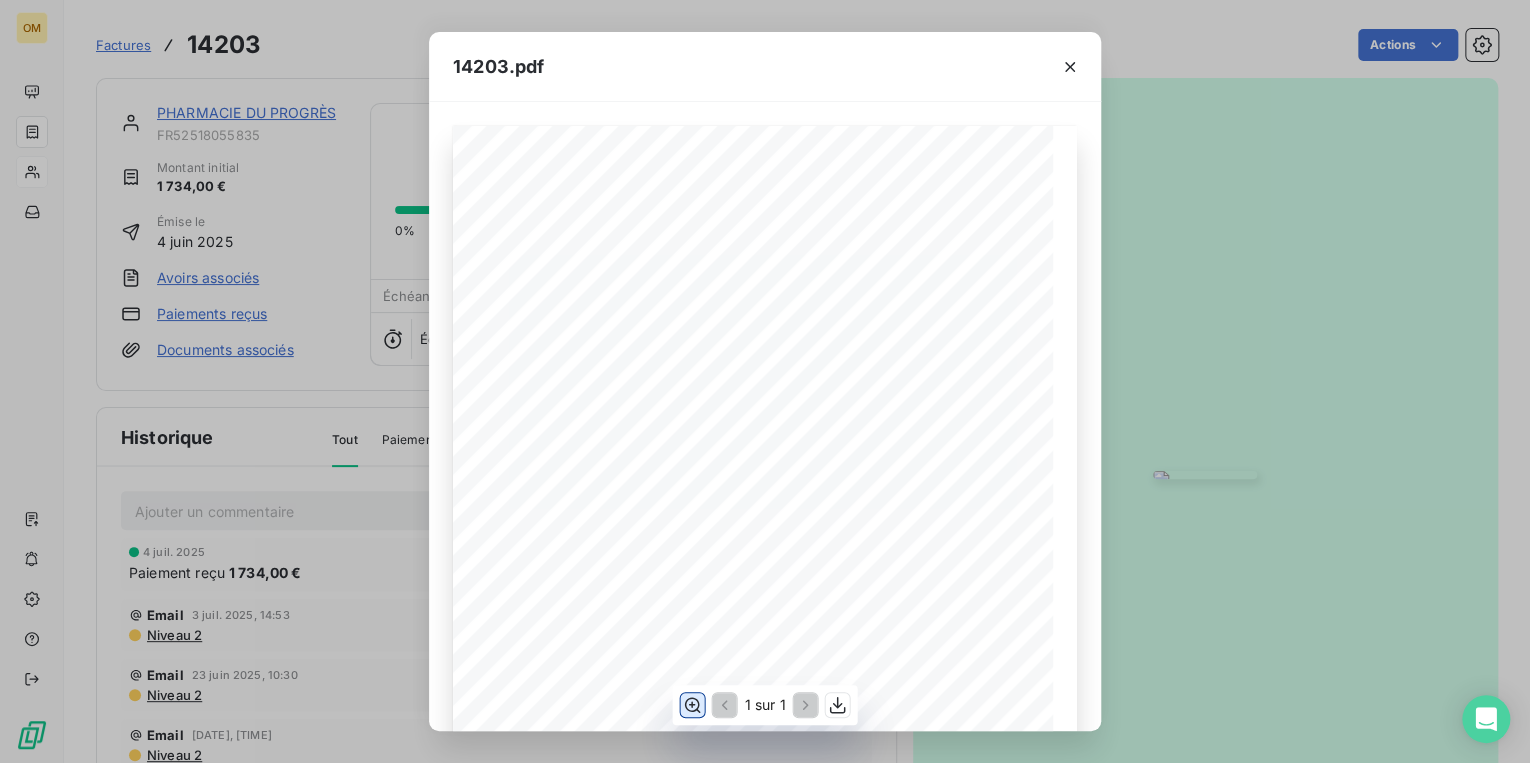 click at bounding box center [692, 705] 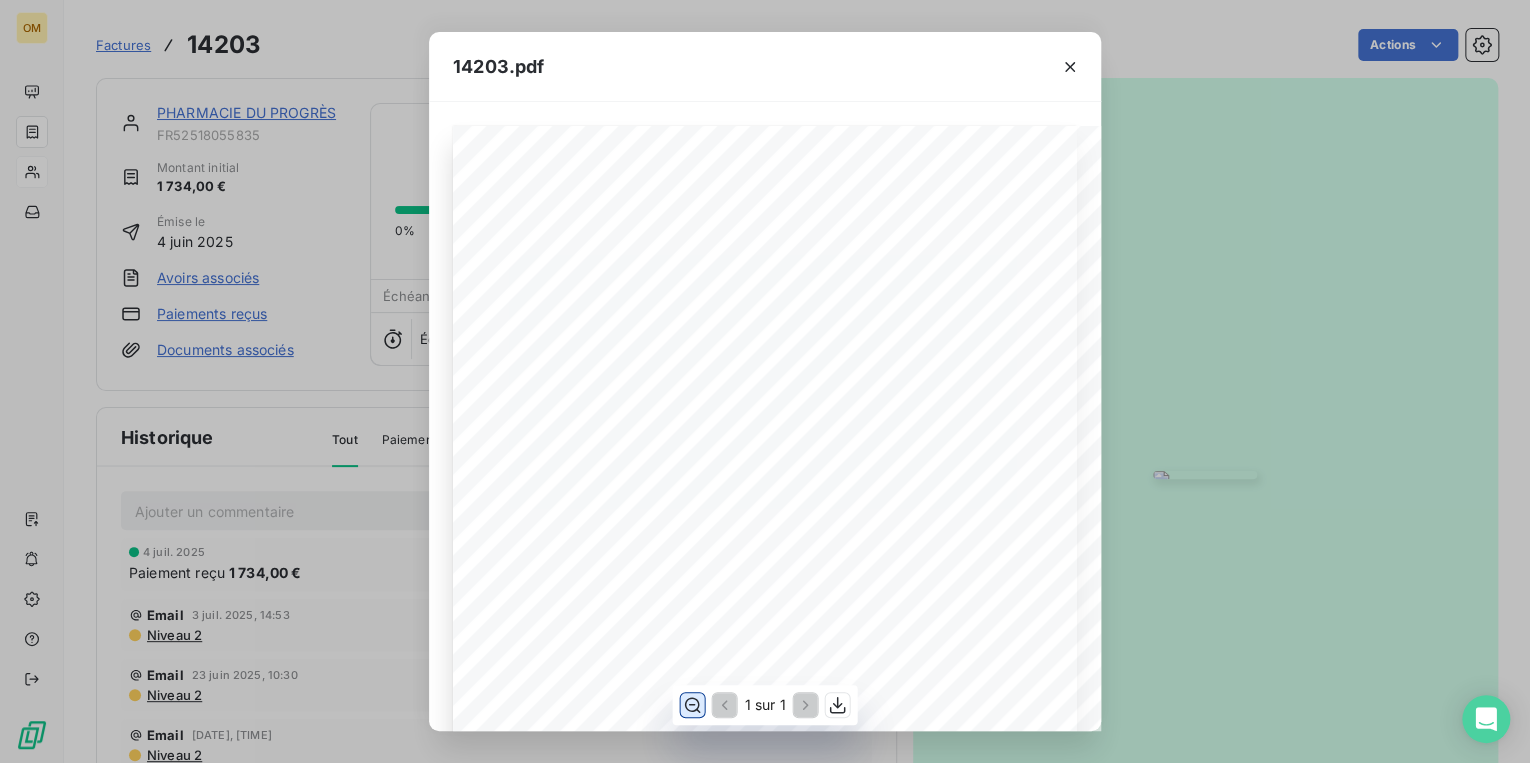 click at bounding box center (692, 705) 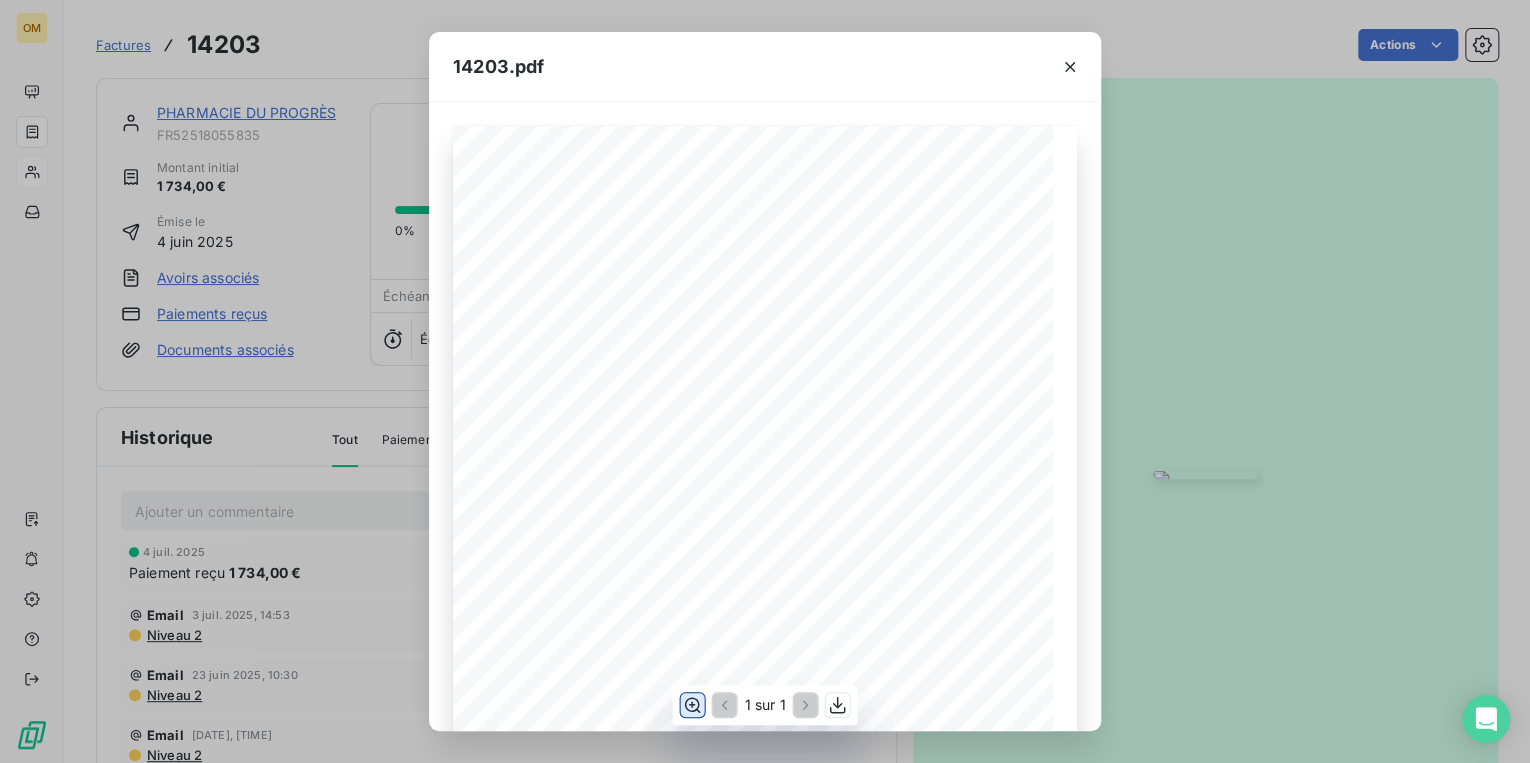 click at bounding box center [692, 705] 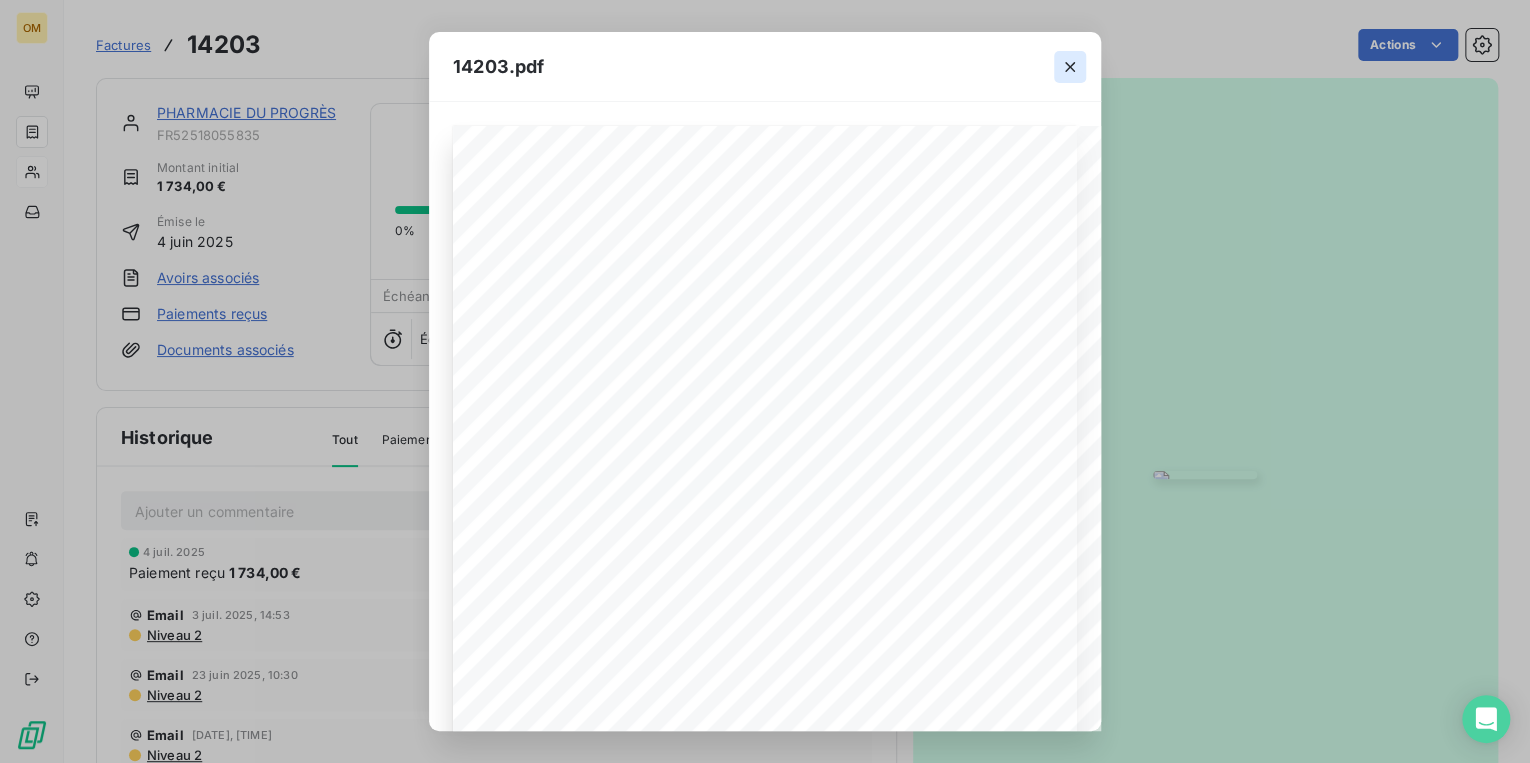 click at bounding box center (1070, 67) 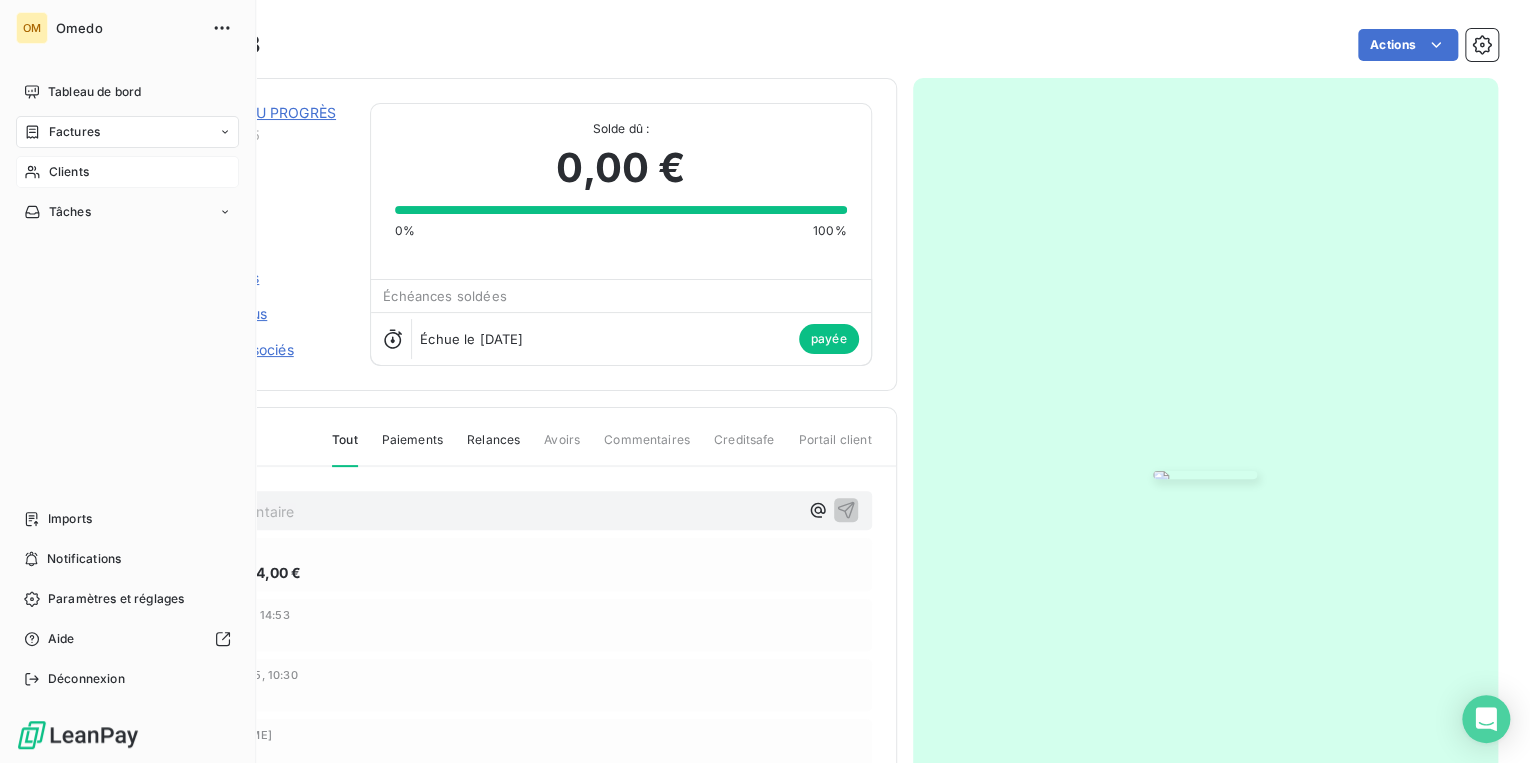click on "Clients" at bounding box center [69, 172] 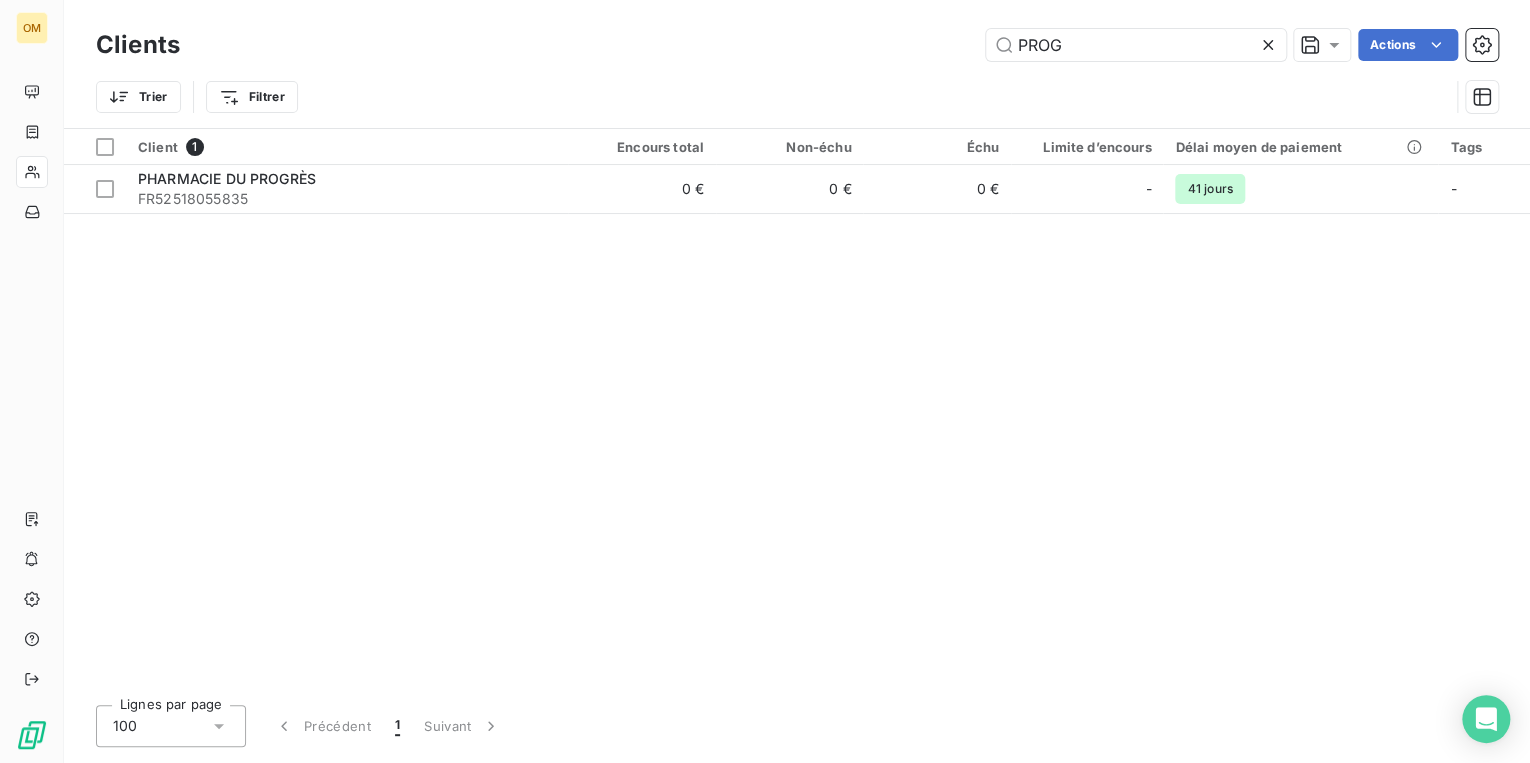 drag, startPoint x: 875, startPoint y: 54, endPoint x: 865, endPoint y: 52, distance: 10.198039 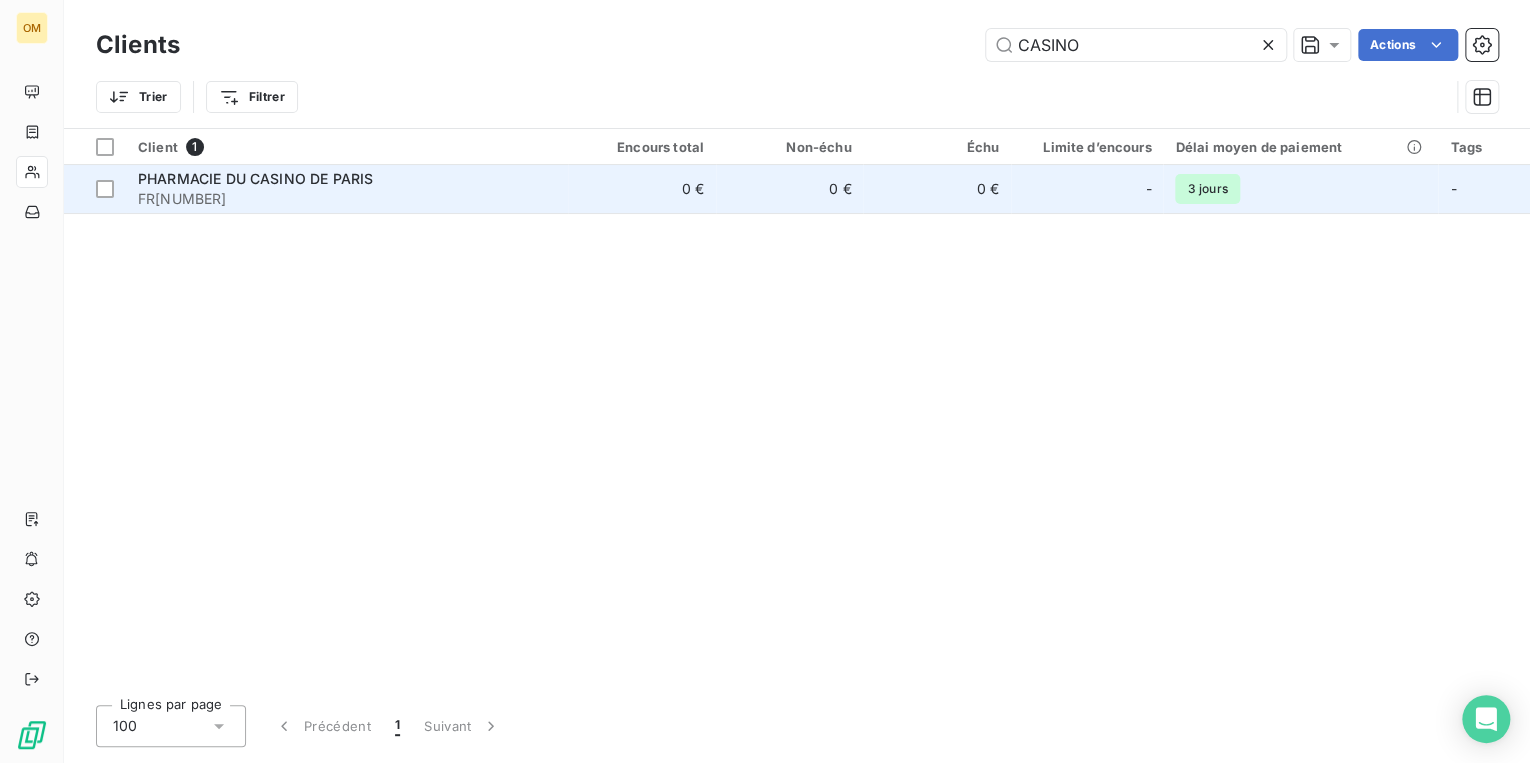 type on "CASINO" 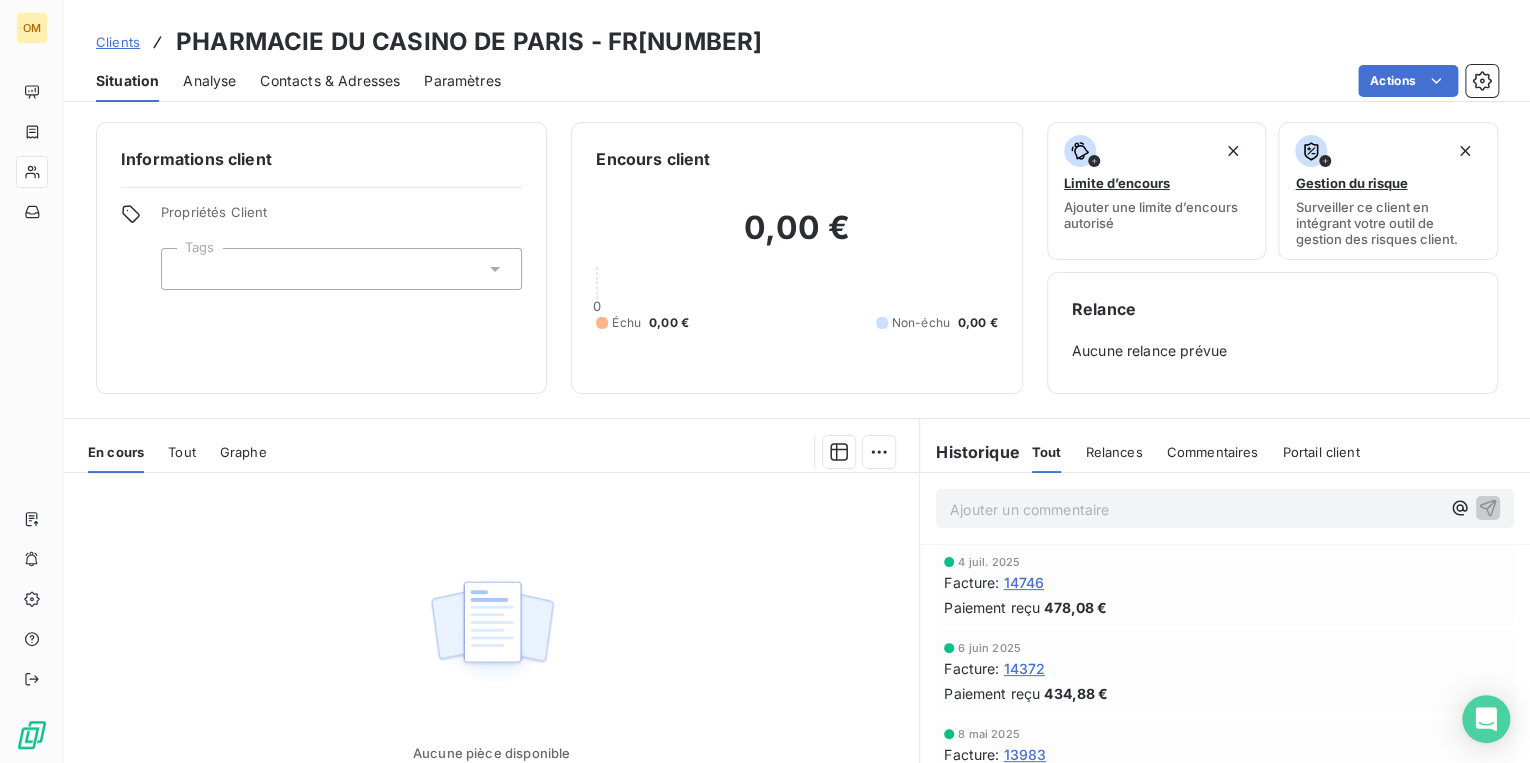 click on "14746" at bounding box center [1023, 582] 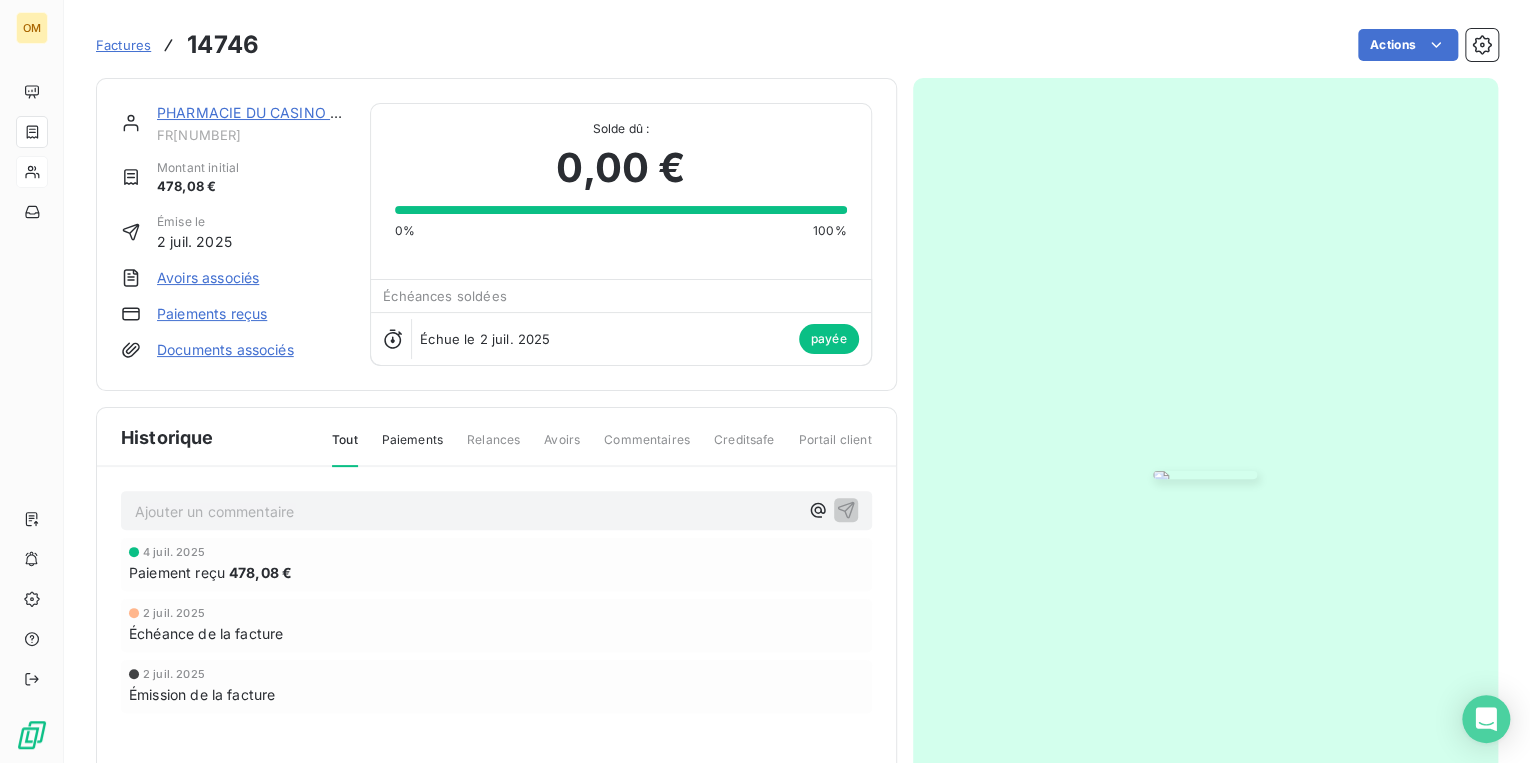 click at bounding box center [1205, 475] 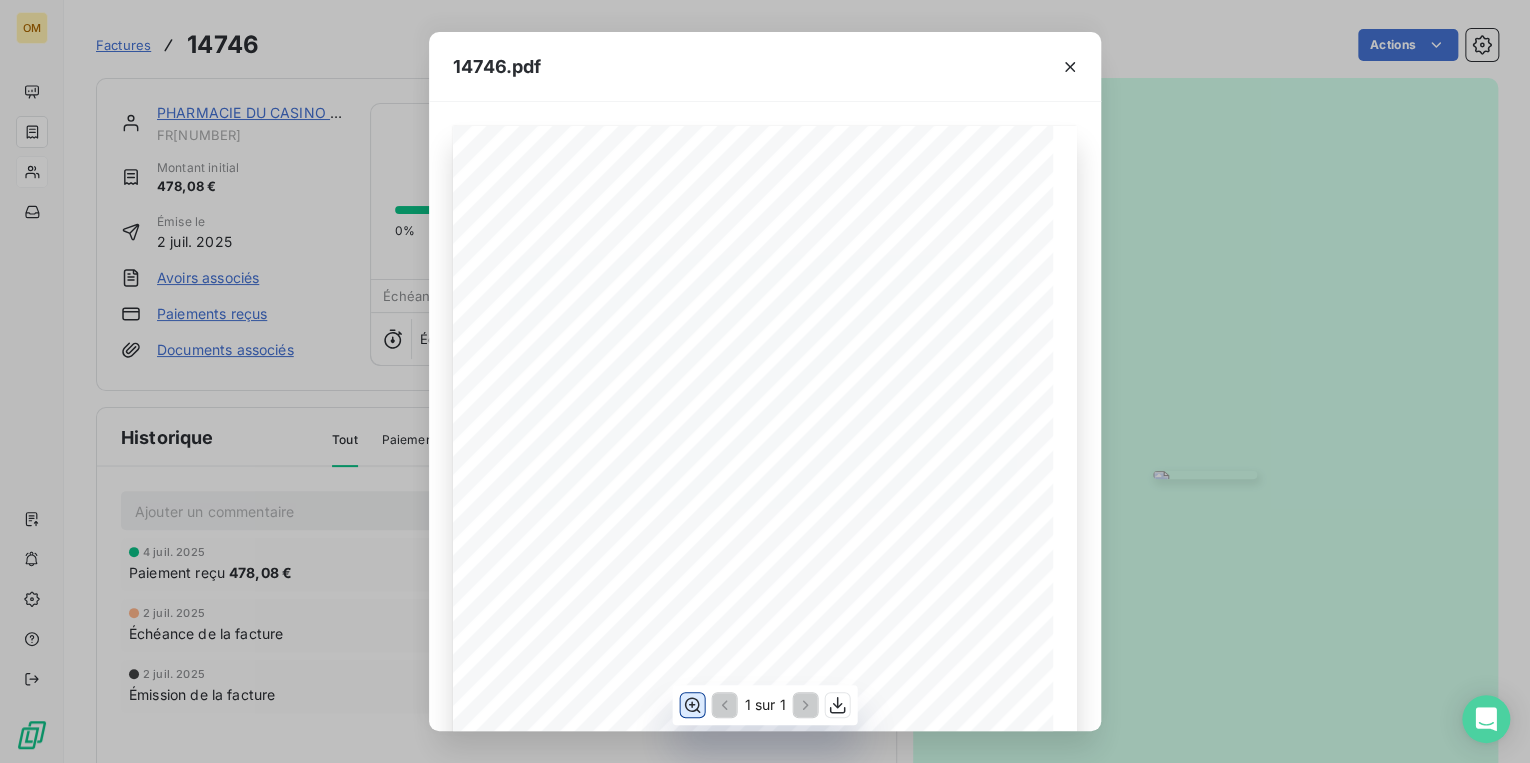 click at bounding box center (692, 705) 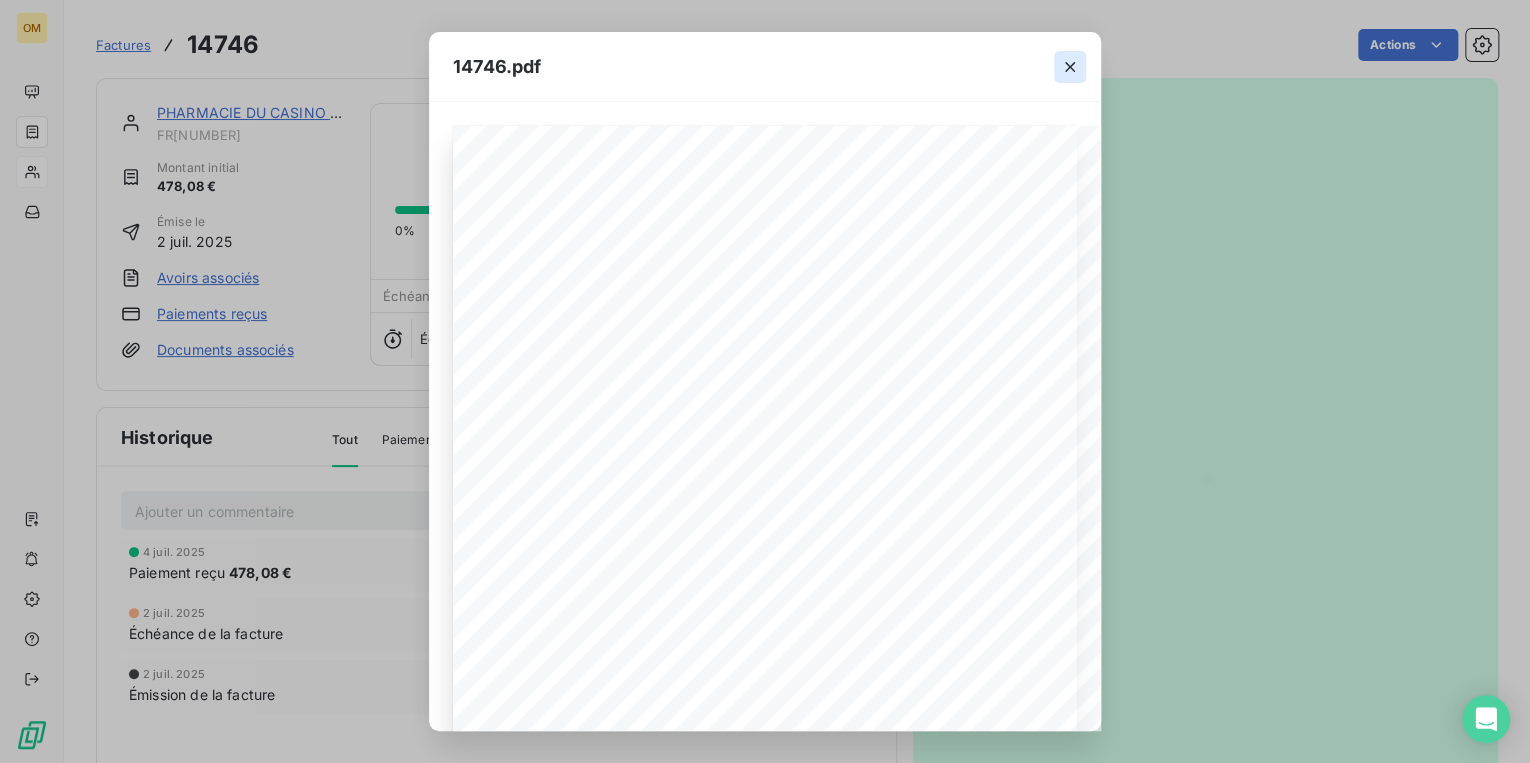 click at bounding box center (1070, 67) 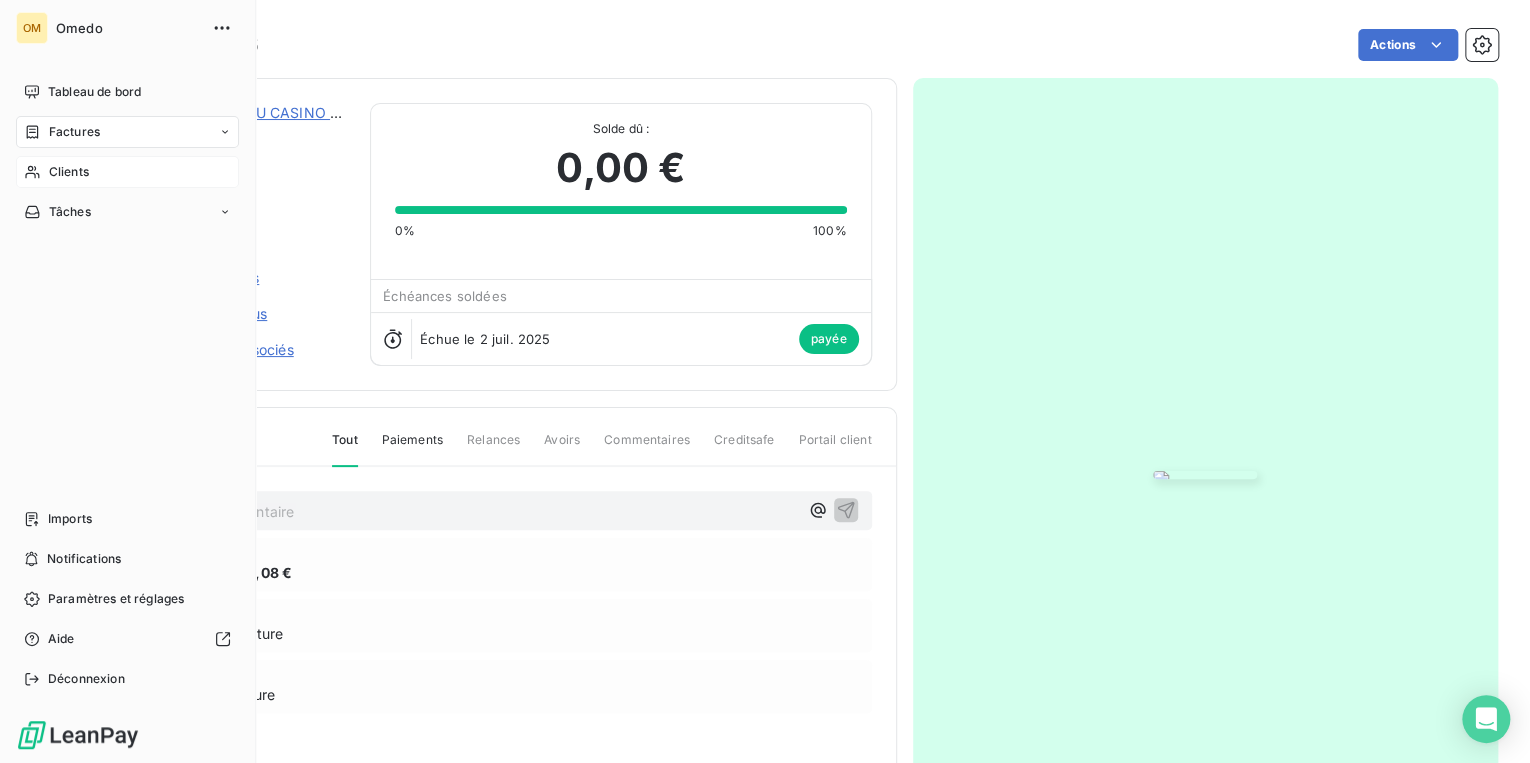 click on "Clients" at bounding box center [127, 172] 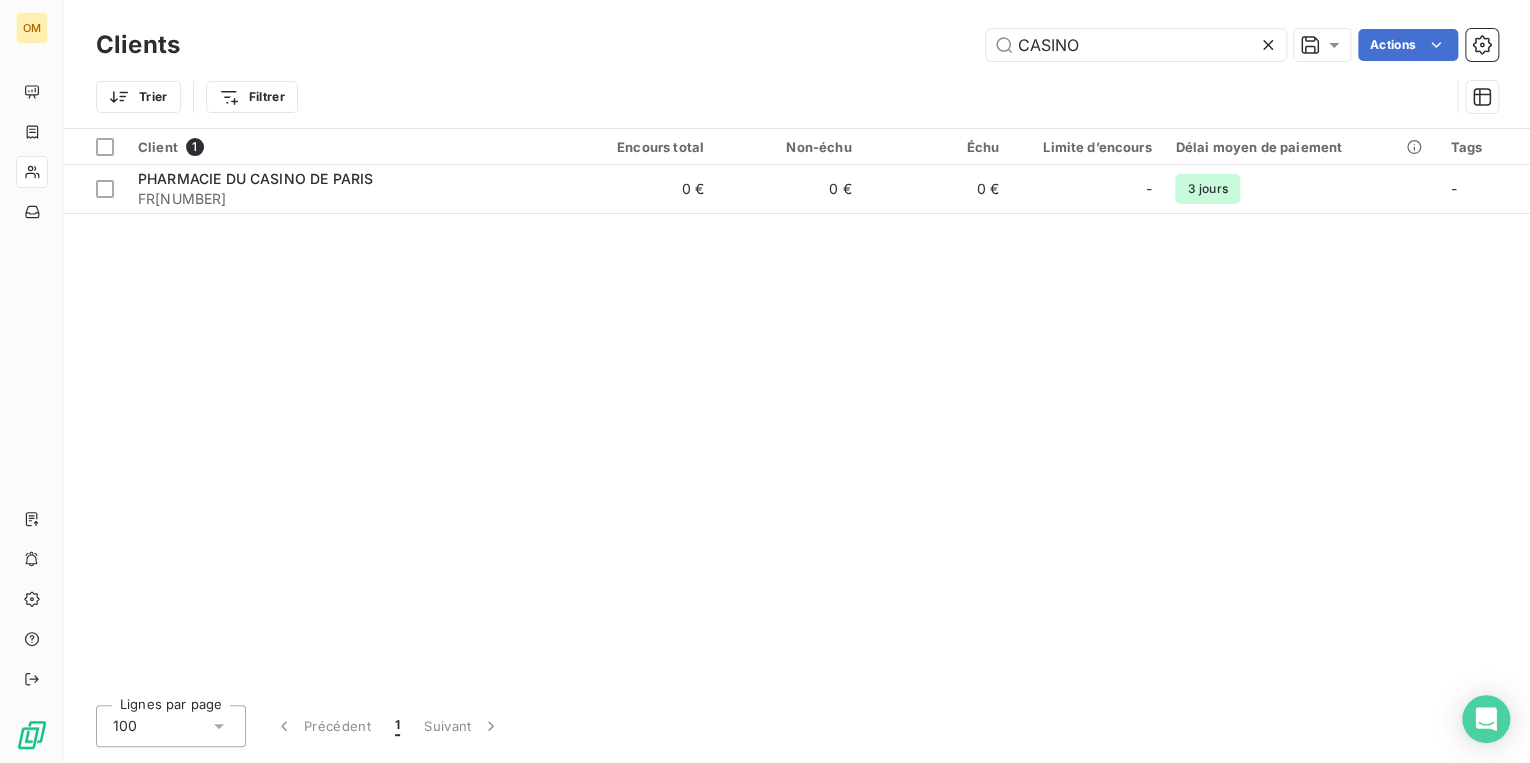 drag, startPoint x: 1128, startPoint y: 50, endPoint x: 787, endPoint y: 60, distance: 341.1466 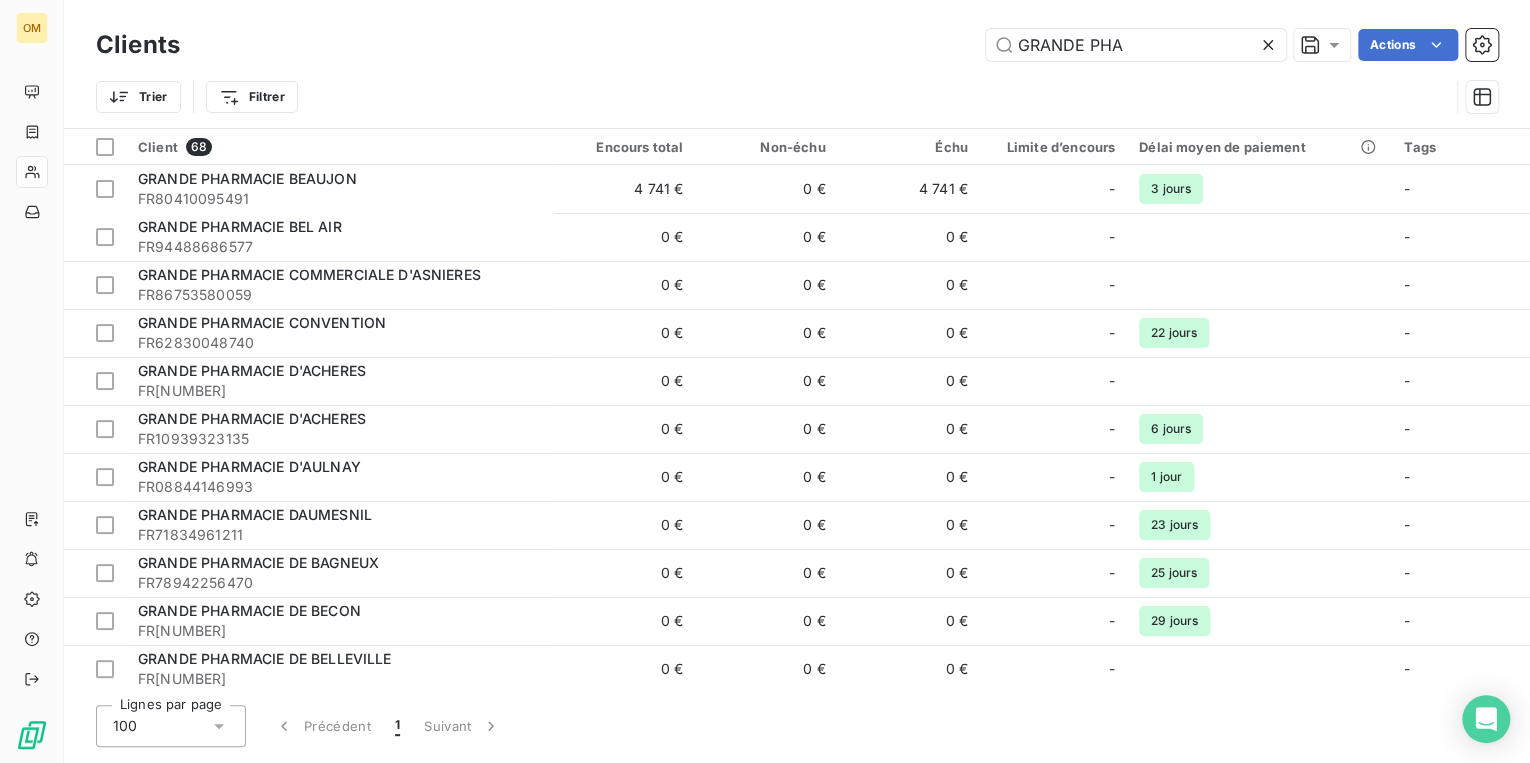 type on "GRANDE PHA" 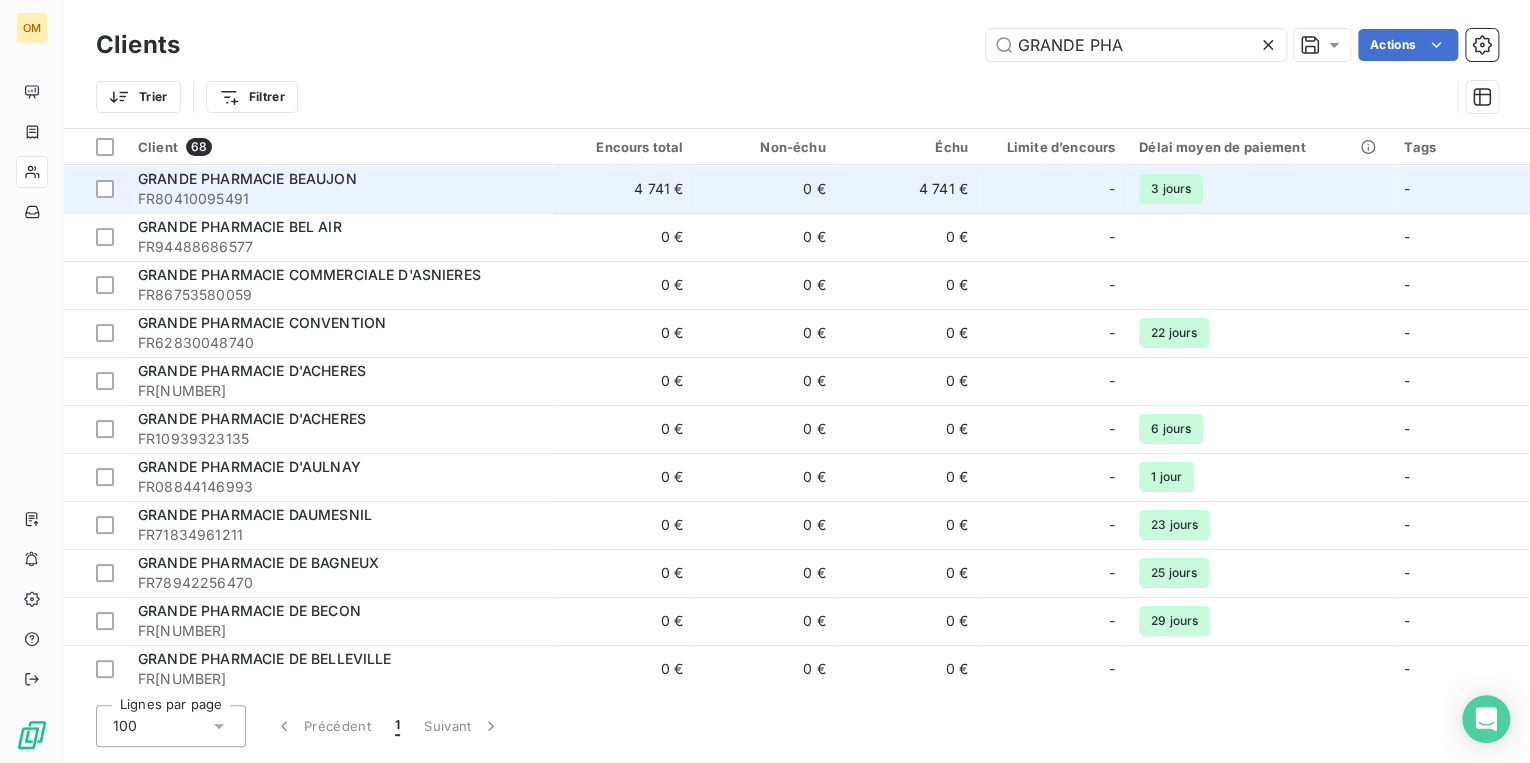 click on "4 741 €" at bounding box center [909, 189] 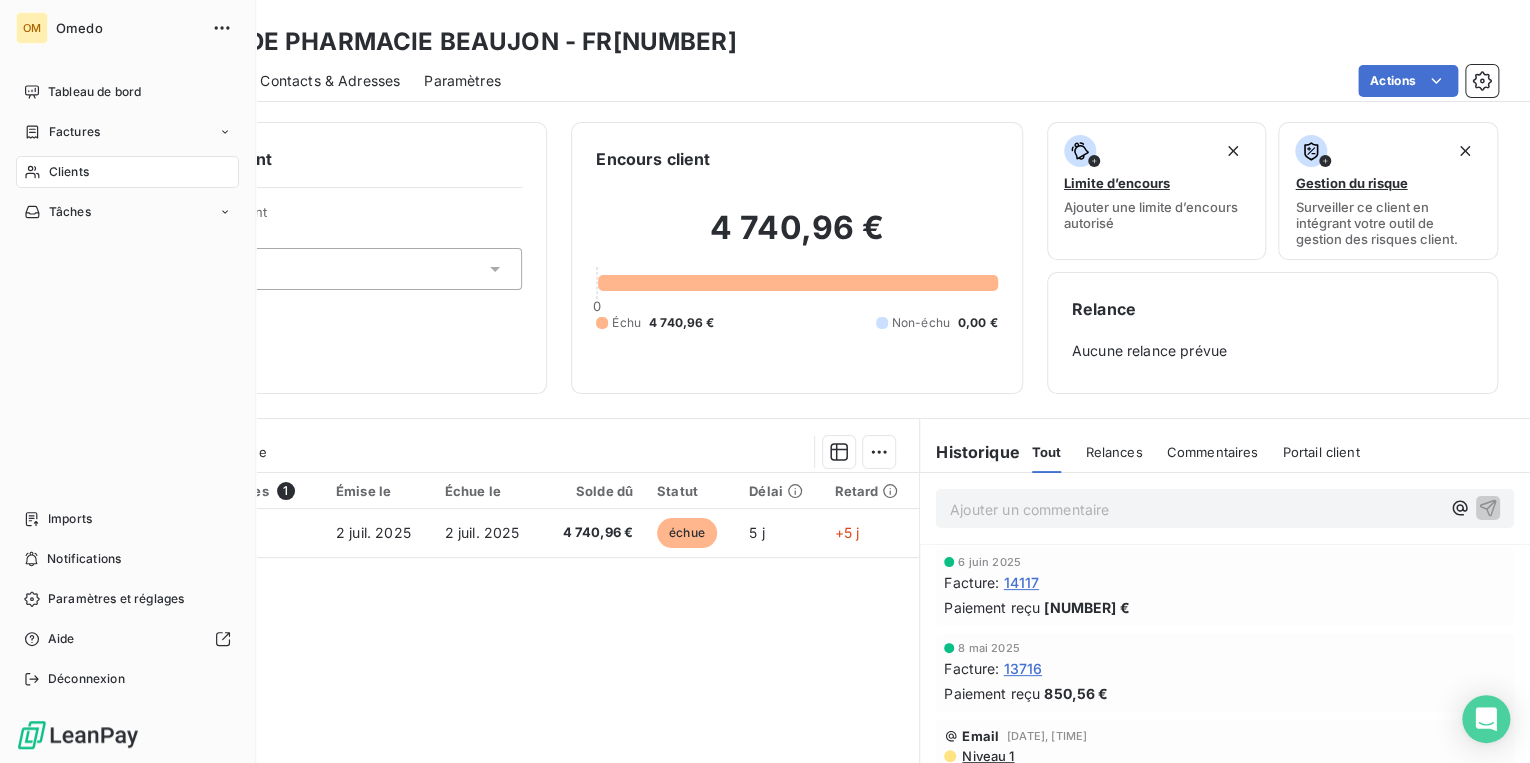 click on "Clients" at bounding box center (69, 172) 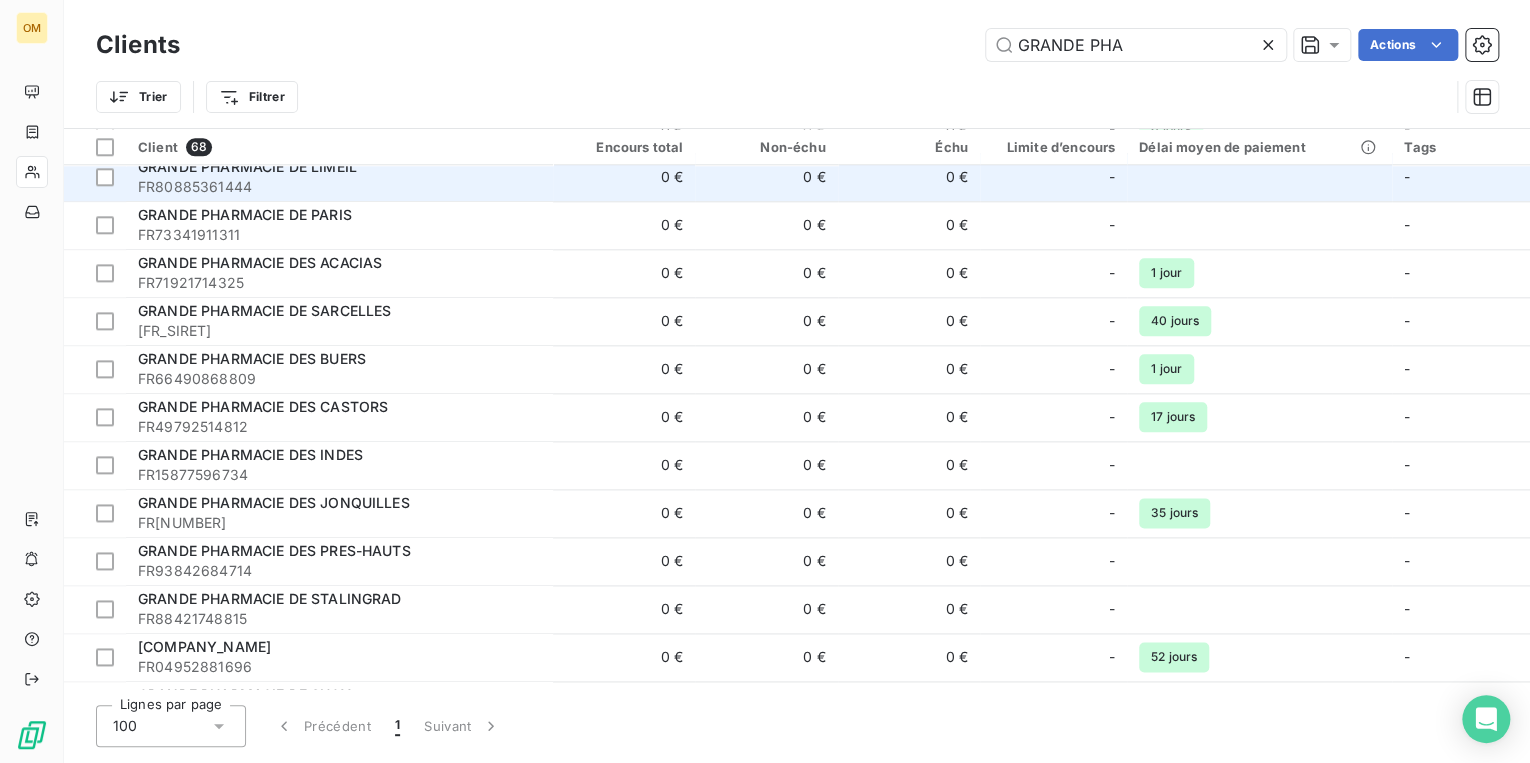 scroll, scrollTop: 1120, scrollLeft: 0, axis: vertical 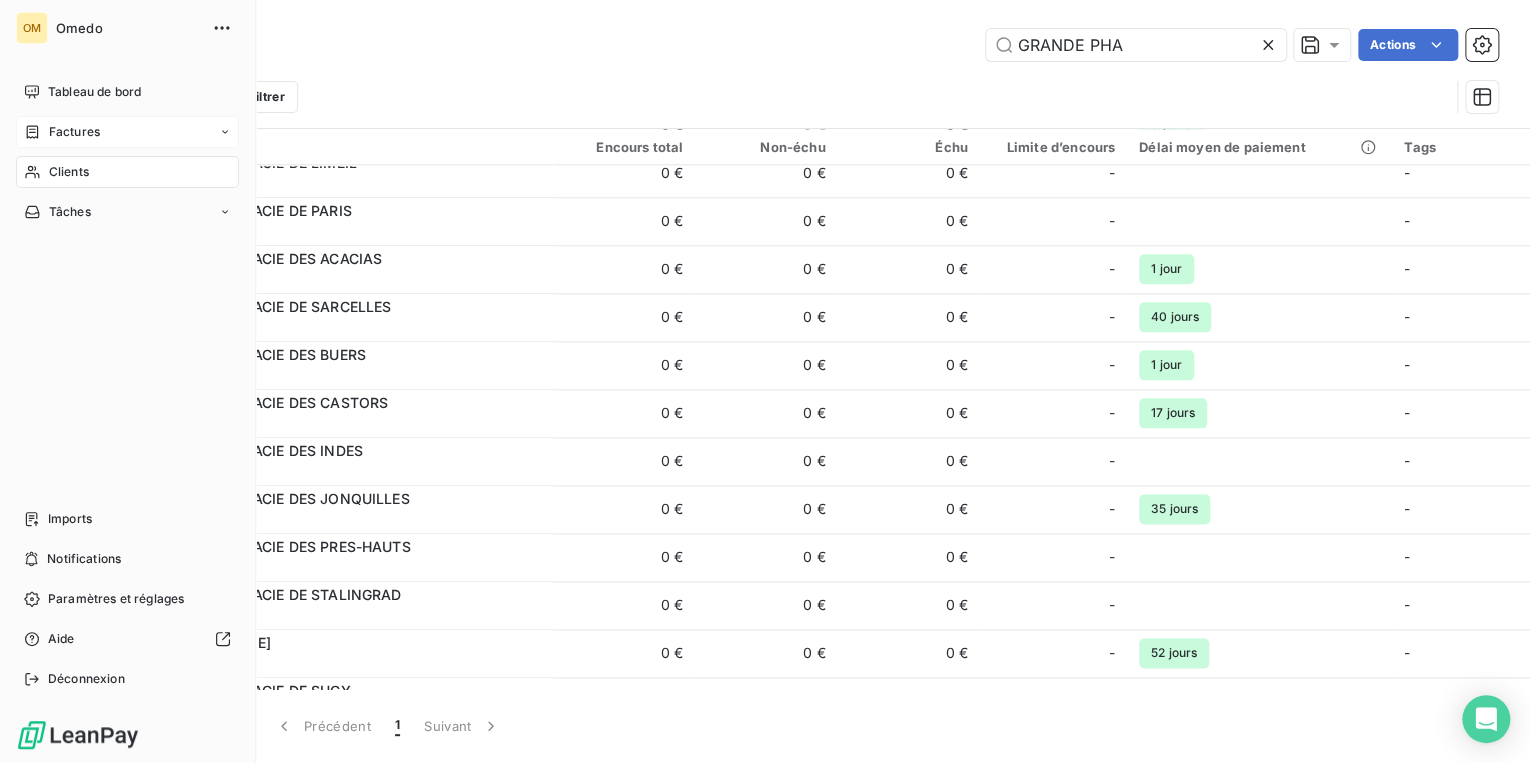 click on "Factures" at bounding box center (74, 132) 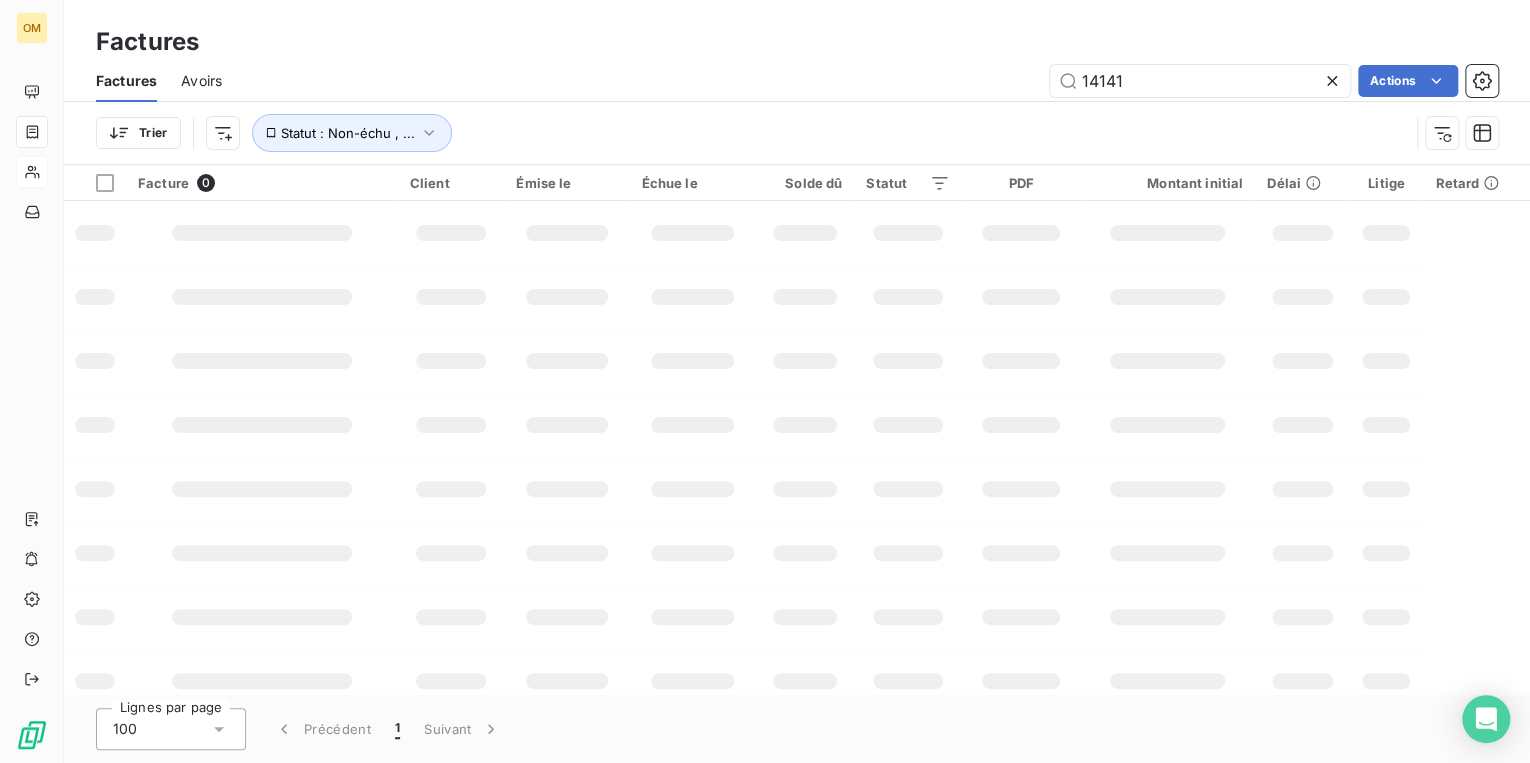 drag, startPoint x: 1132, startPoint y: 82, endPoint x: 950, endPoint y: 81, distance: 182.00275 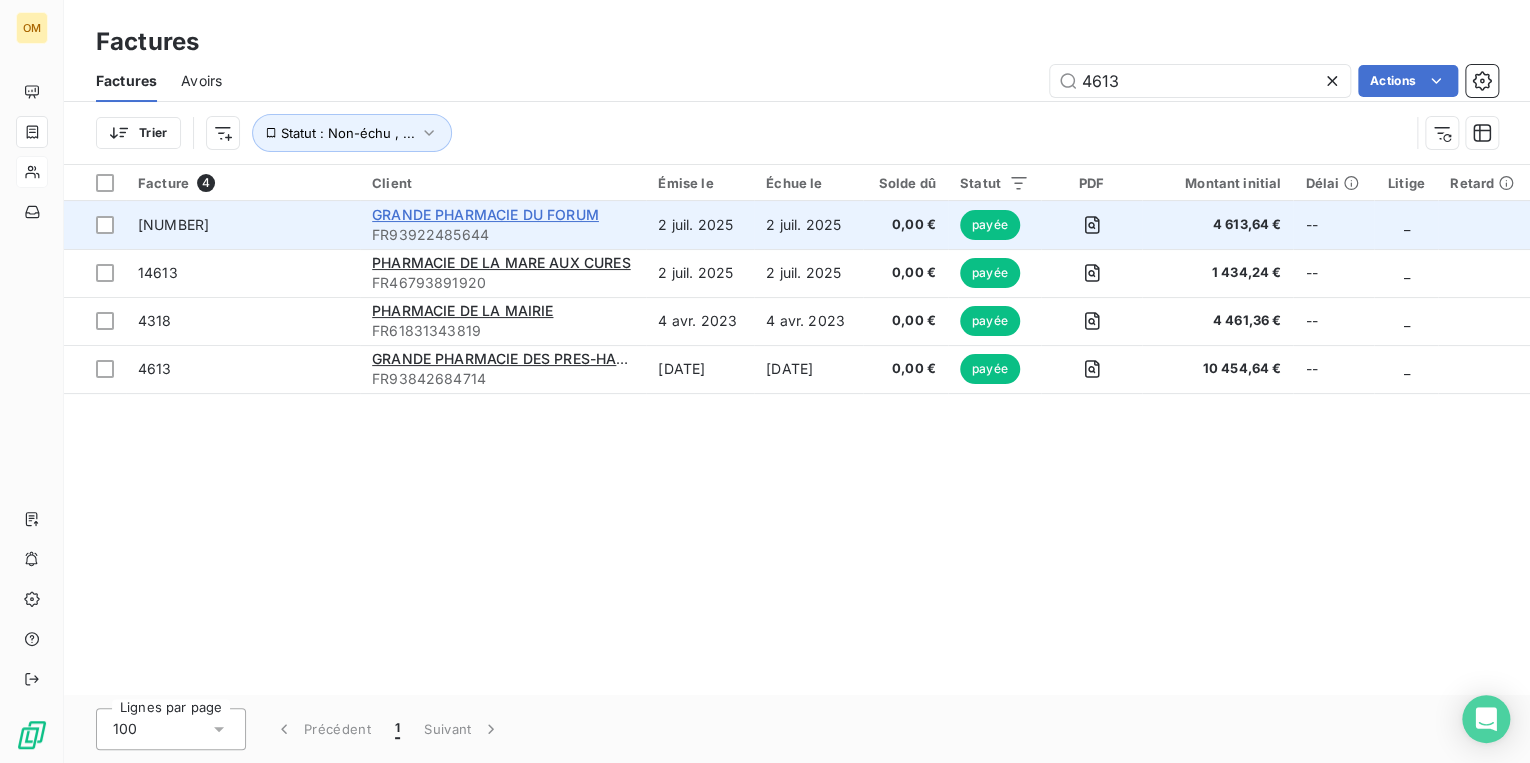 type on "4613" 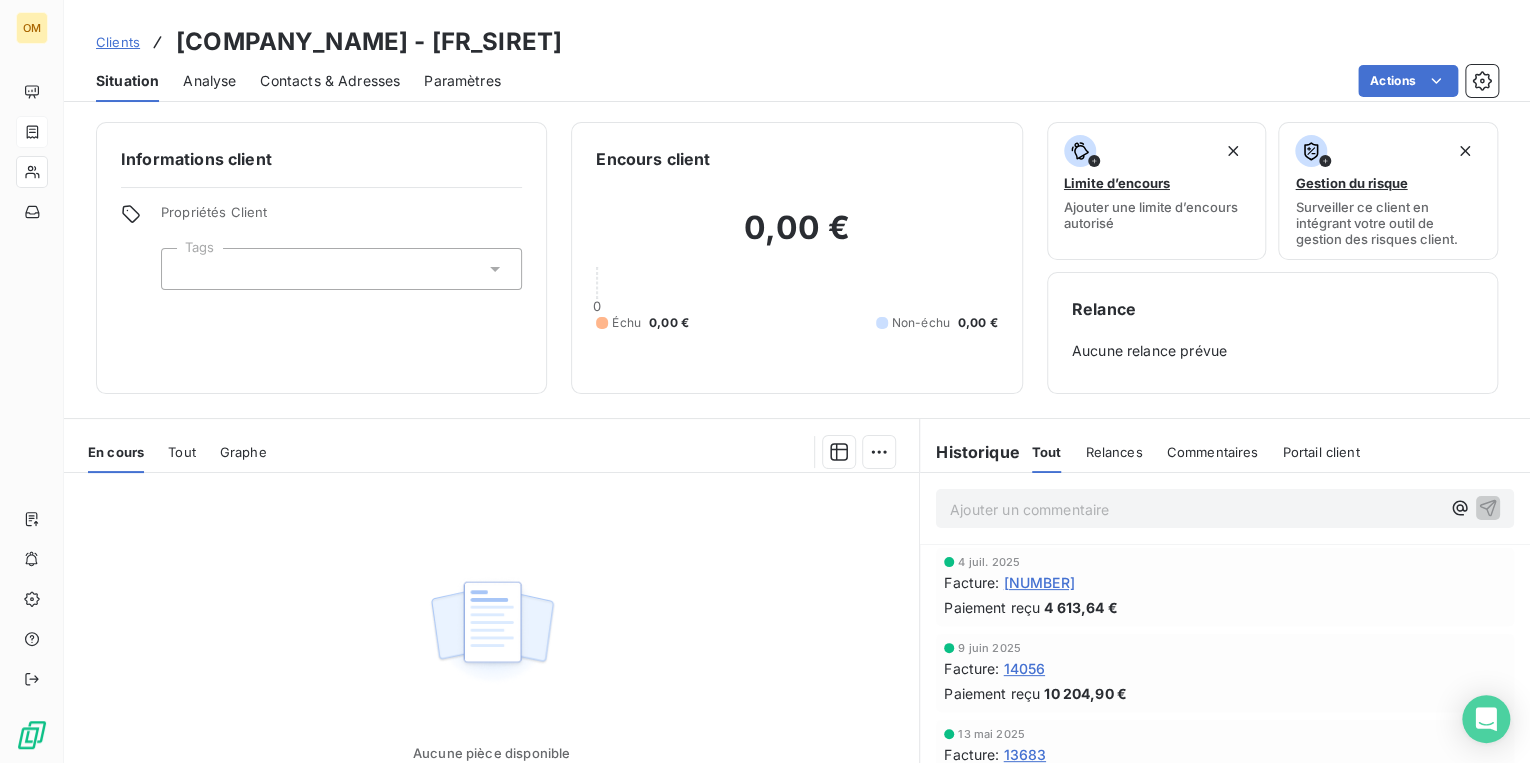 click on "[NUMBER]" at bounding box center (1038, 582) 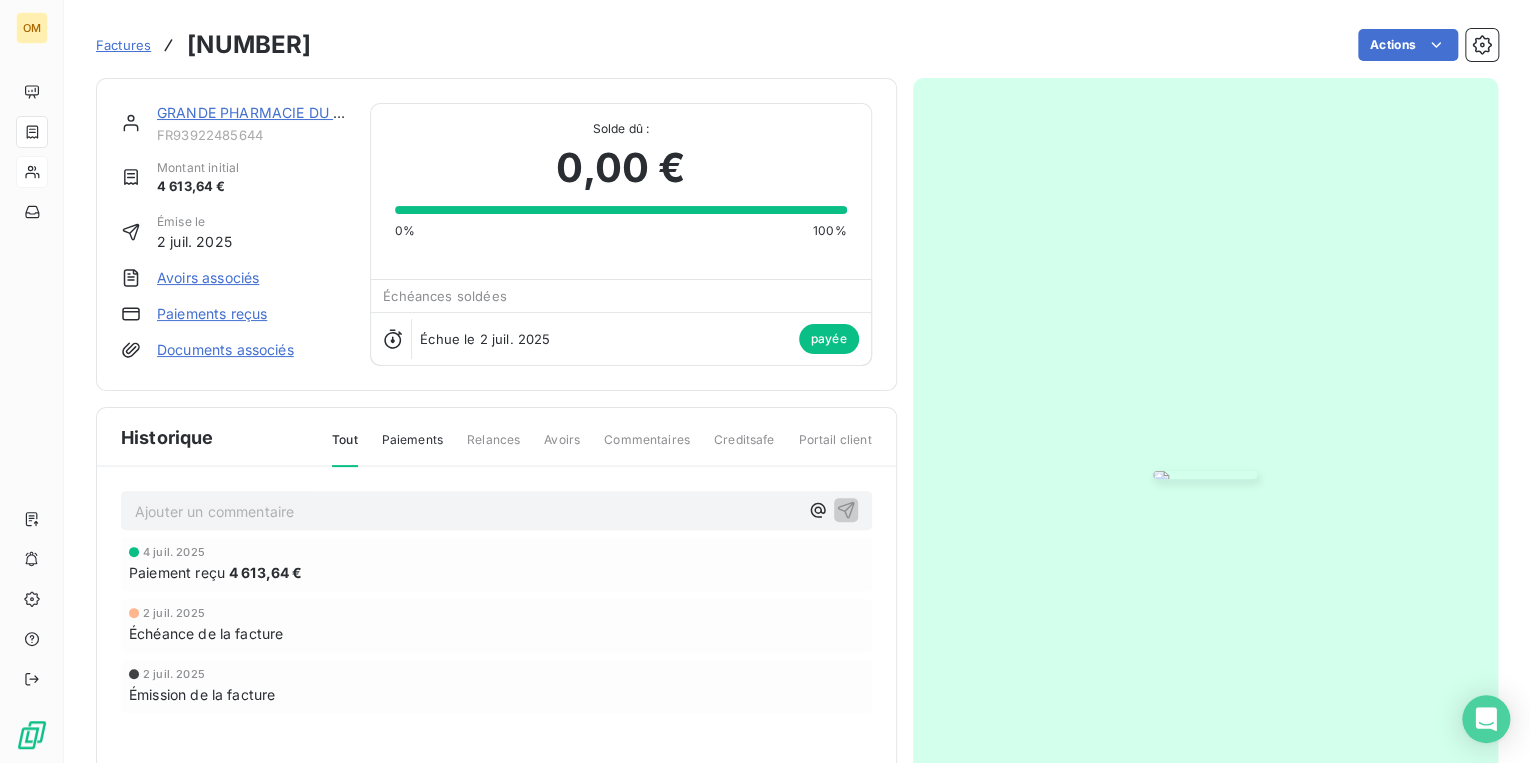 click at bounding box center [1205, 475] 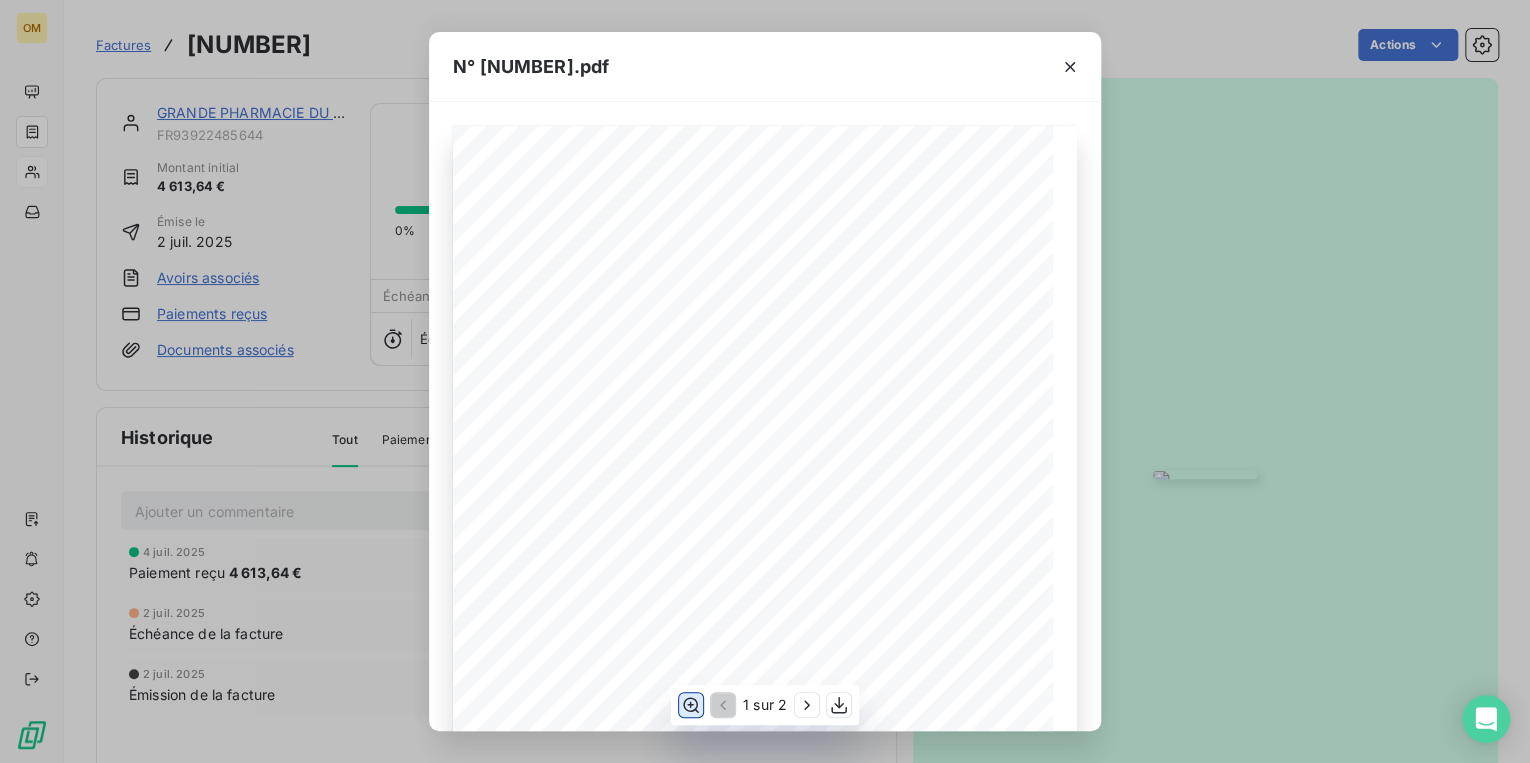 click at bounding box center [691, 704] 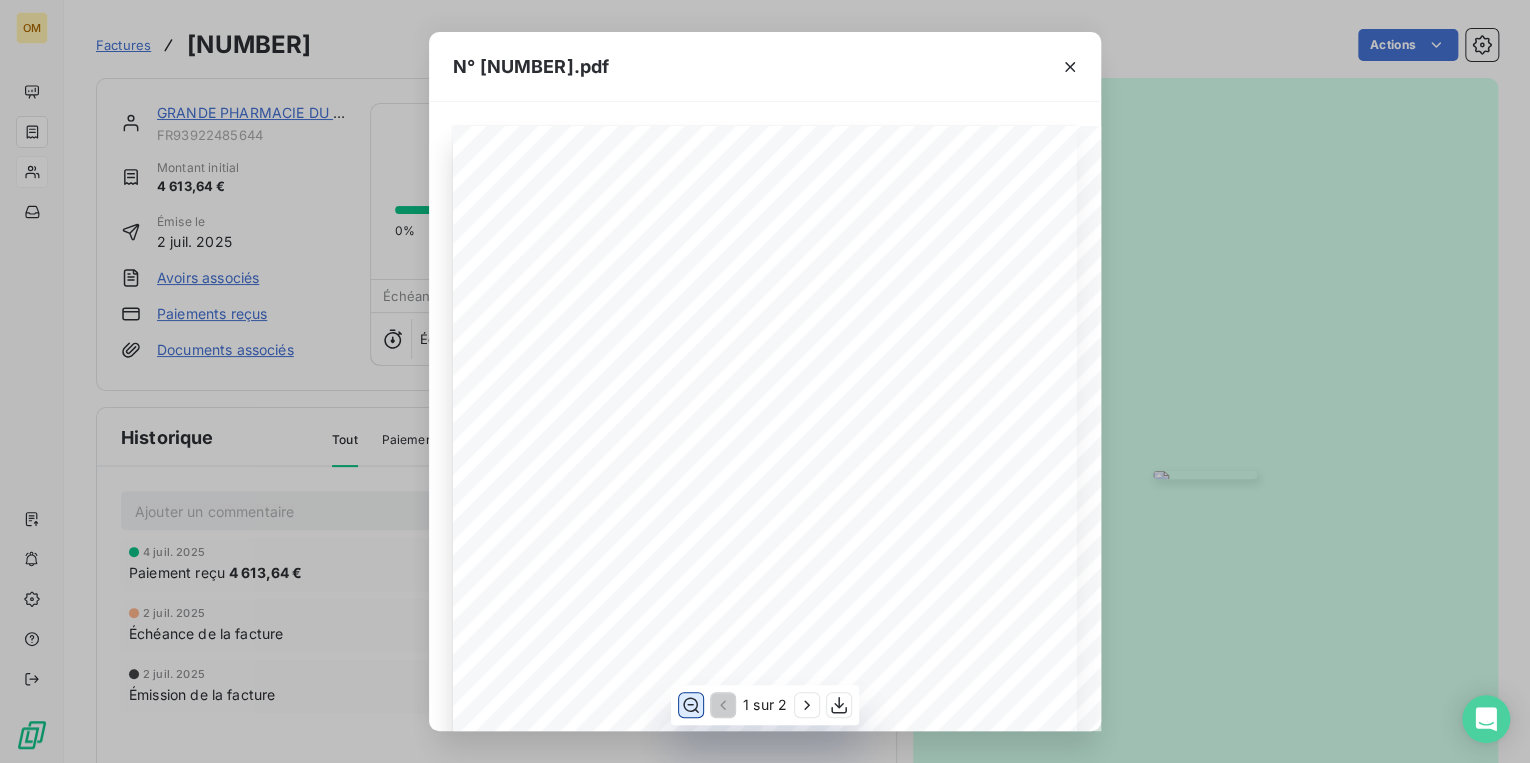 click at bounding box center (691, 704) 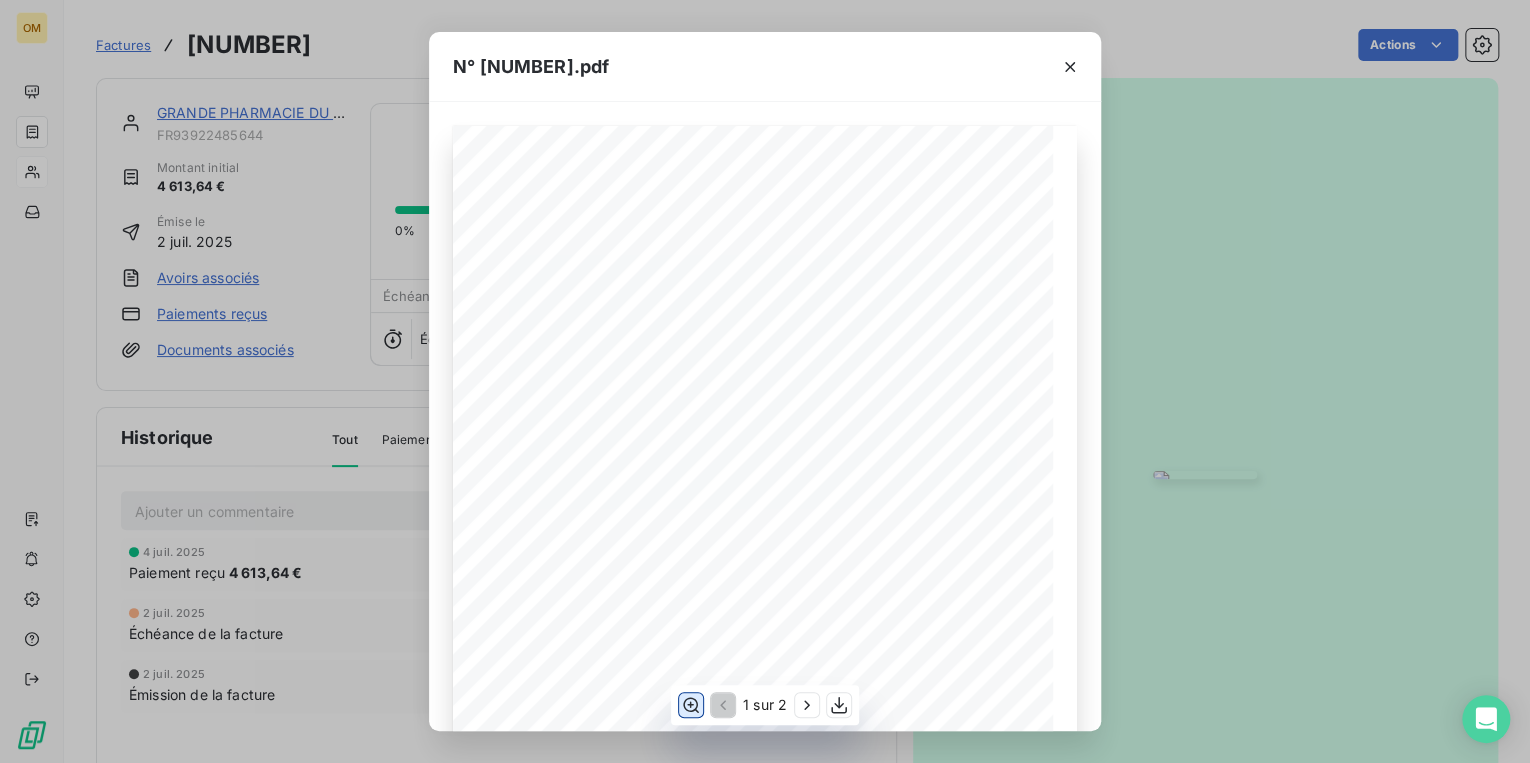 click at bounding box center (691, 705) 